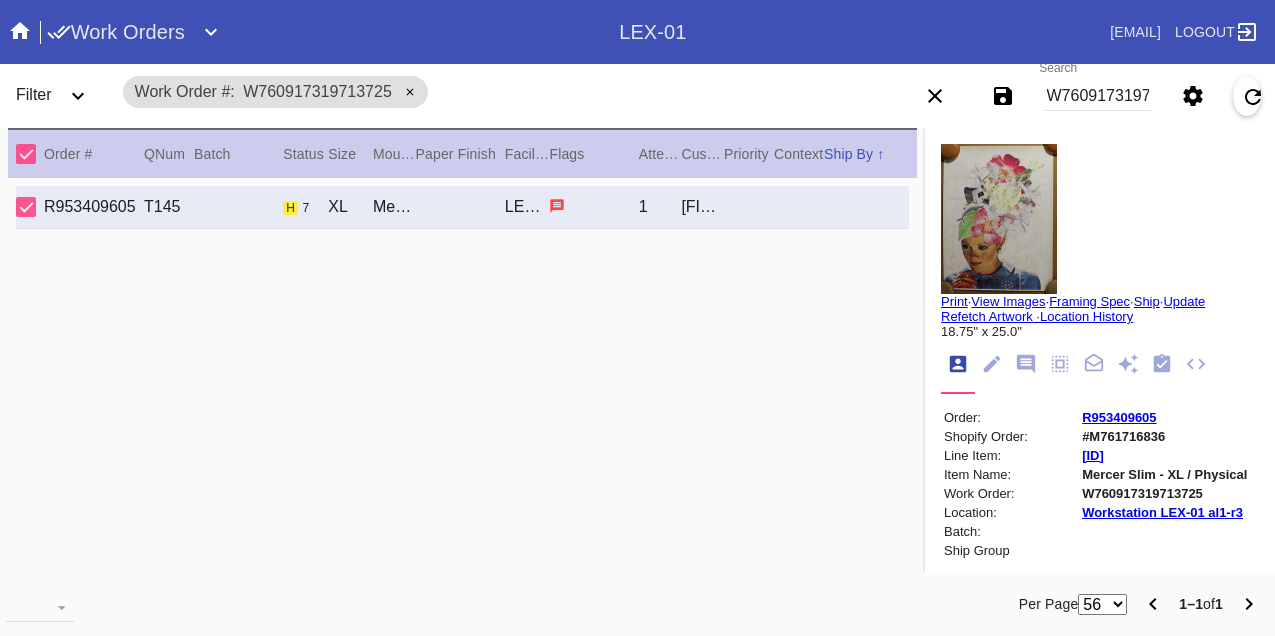 scroll, scrollTop: 0, scrollLeft: 0, axis: both 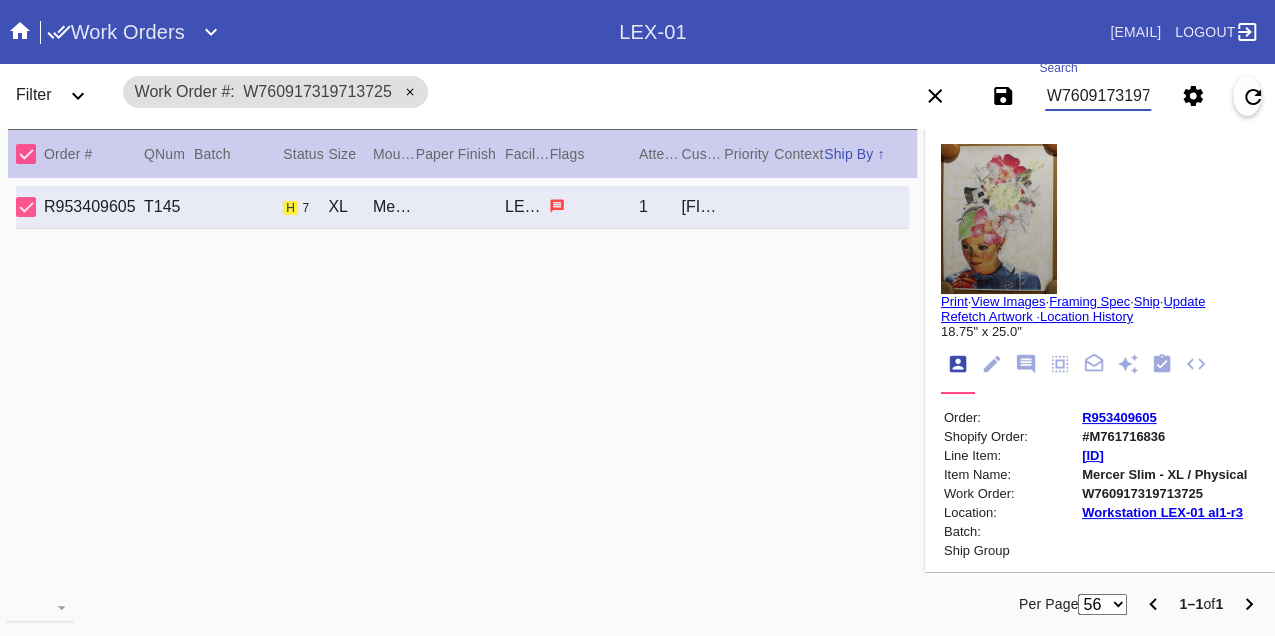 click on "W760917319713725" at bounding box center [1098, 96] 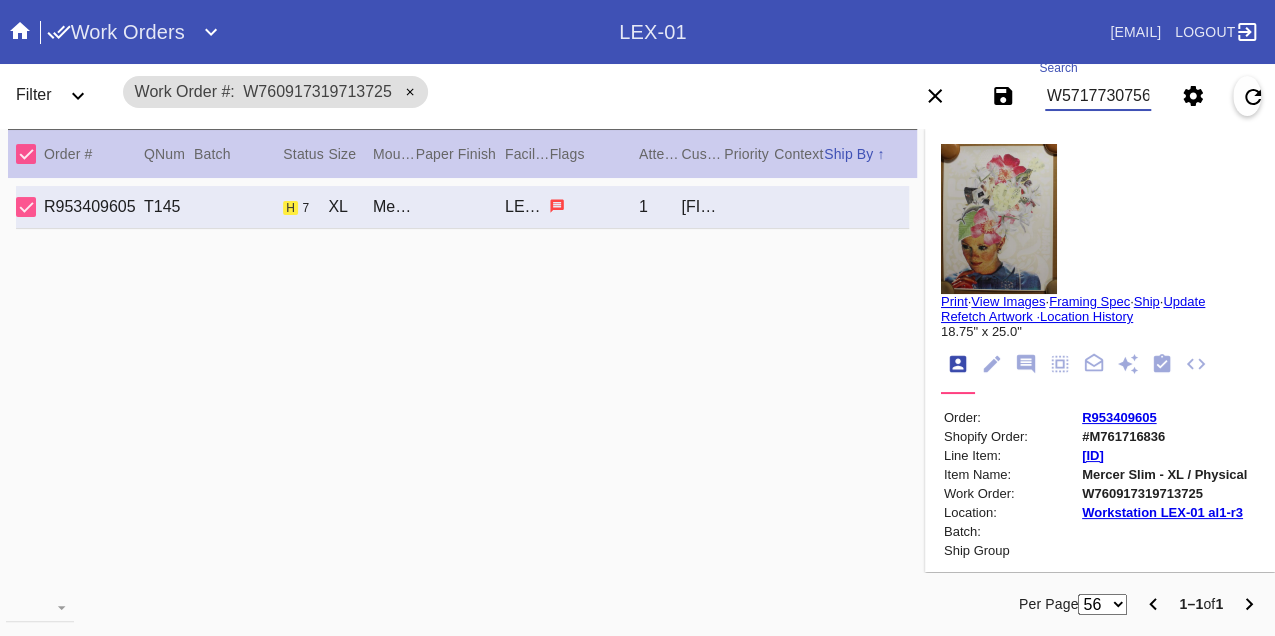 scroll, scrollTop: 0, scrollLeft: 48, axis: horizontal 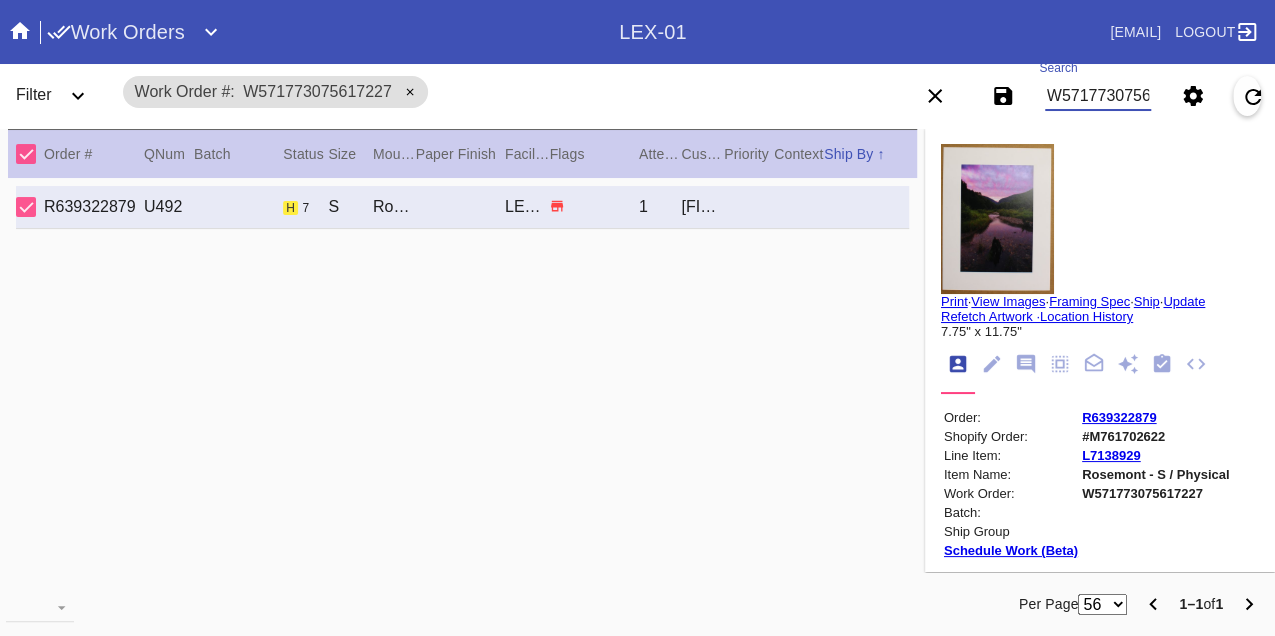 click on "W571773075617227" at bounding box center [1098, 96] 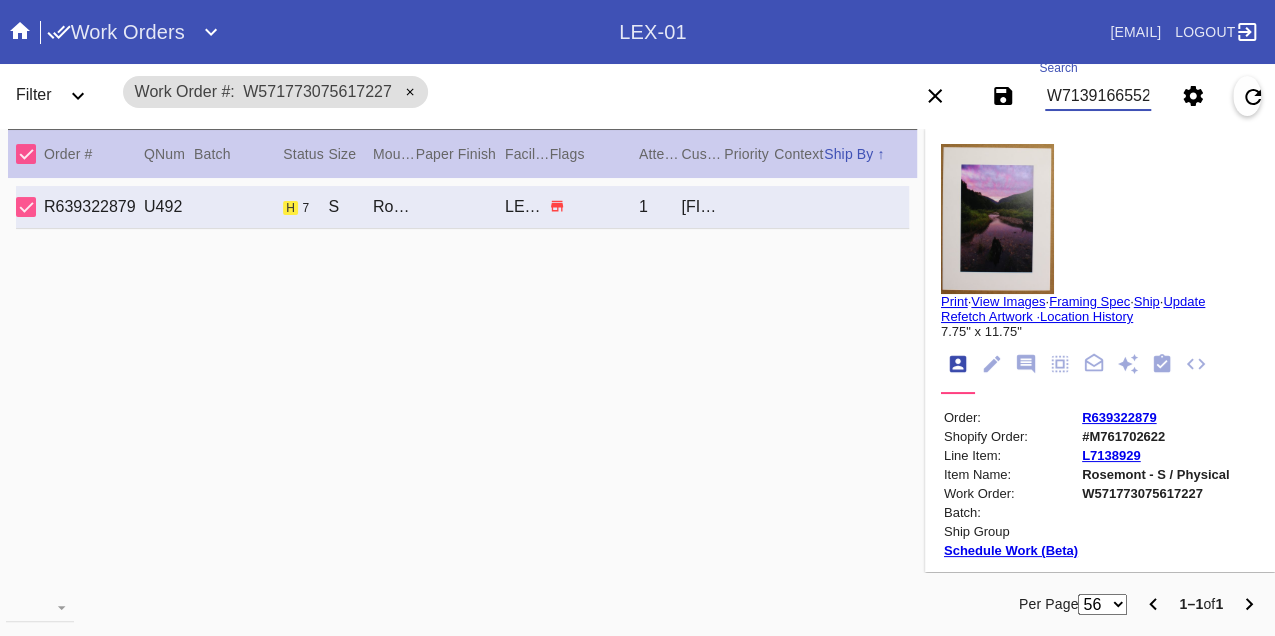 scroll, scrollTop: 0, scrollLeft: 48, axis: horizontal 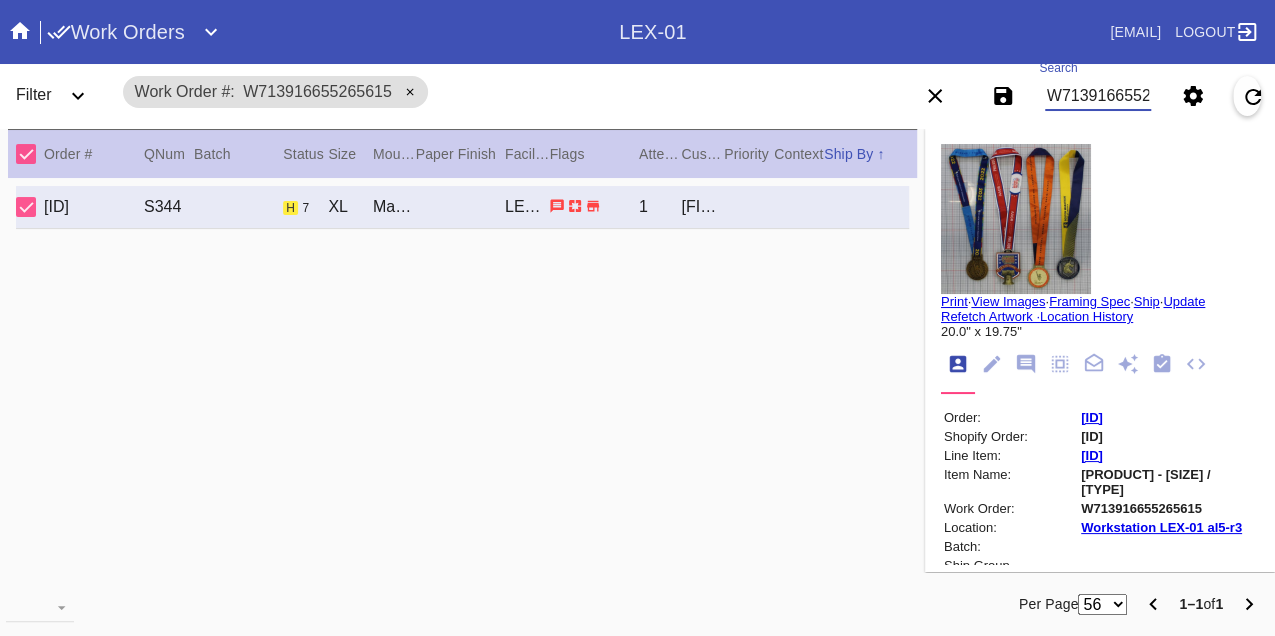 click on "W713916655265615" at bounding box center (1098, 96) 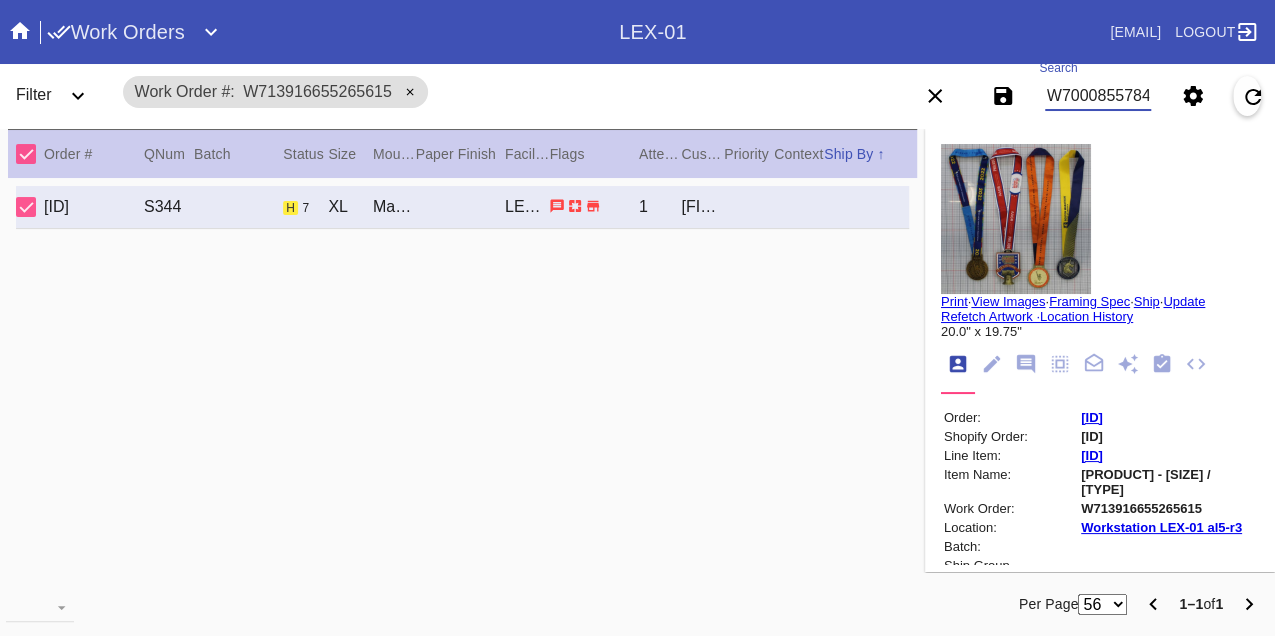 scroll, scrollTop: 0, scrollLeft: 48, axis: horizontal 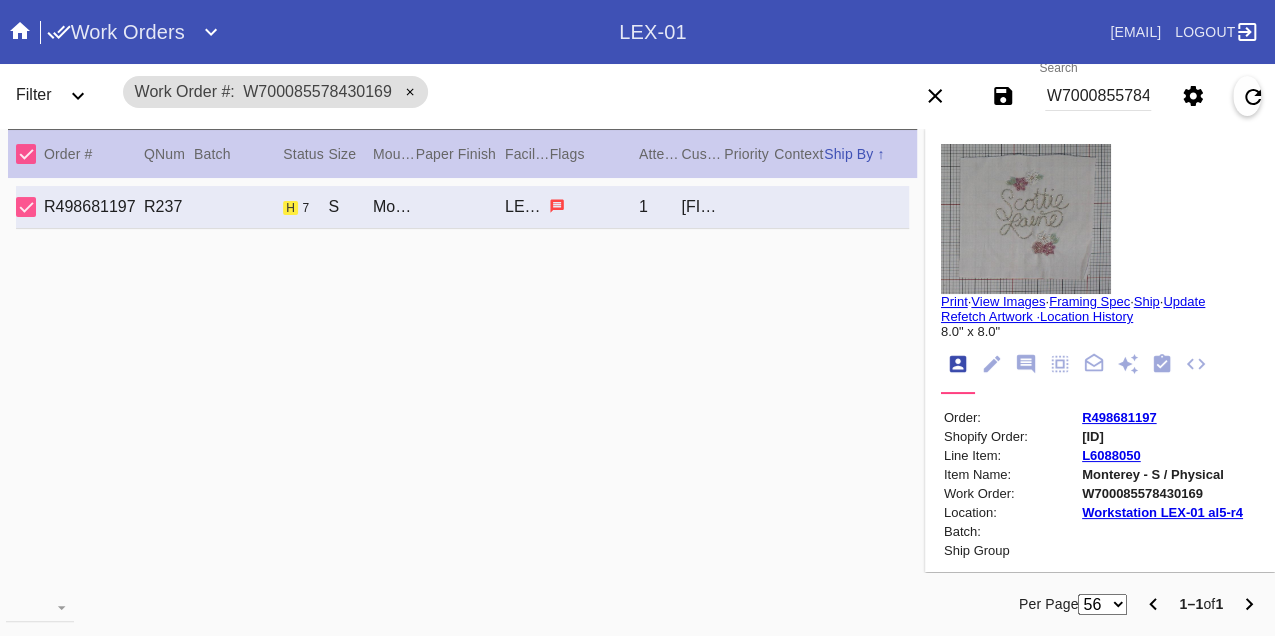 click on "W700085578430169" at bounding box center (1098, 96) 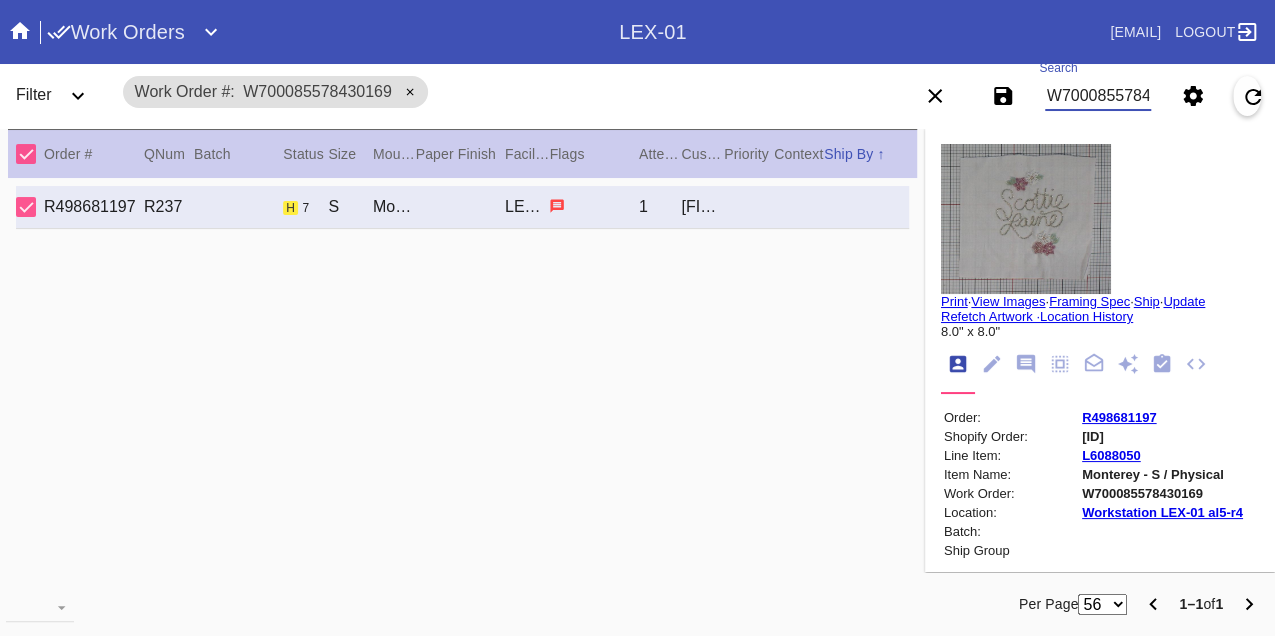 click on "W700085578430169" at bounding box center [1098, 96] 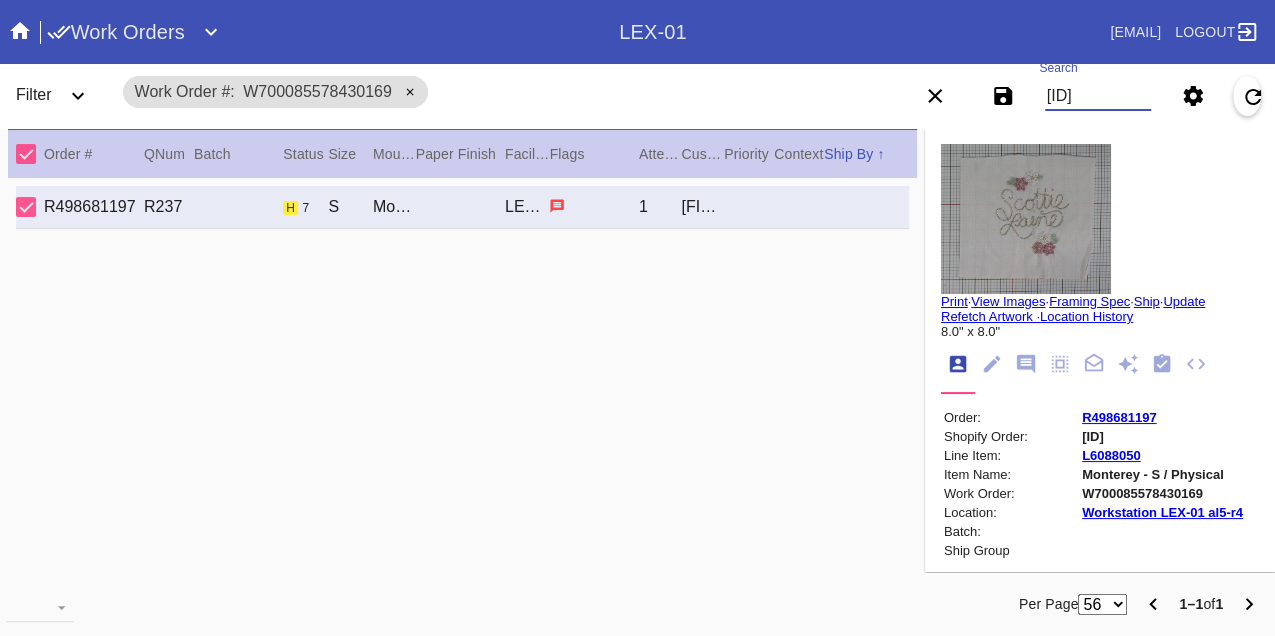 scroll, scrollTop: 0, scrollLeft: 48, axis: horizontal 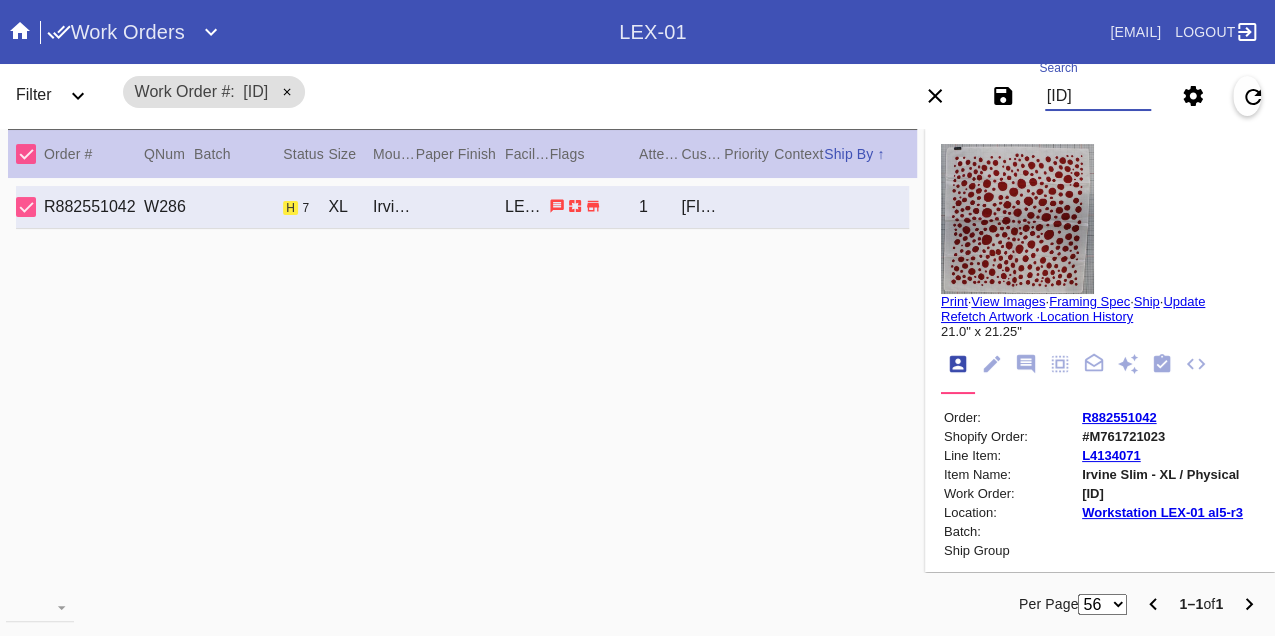 click on "W485089533287132" at bounding box center (1098, 96) 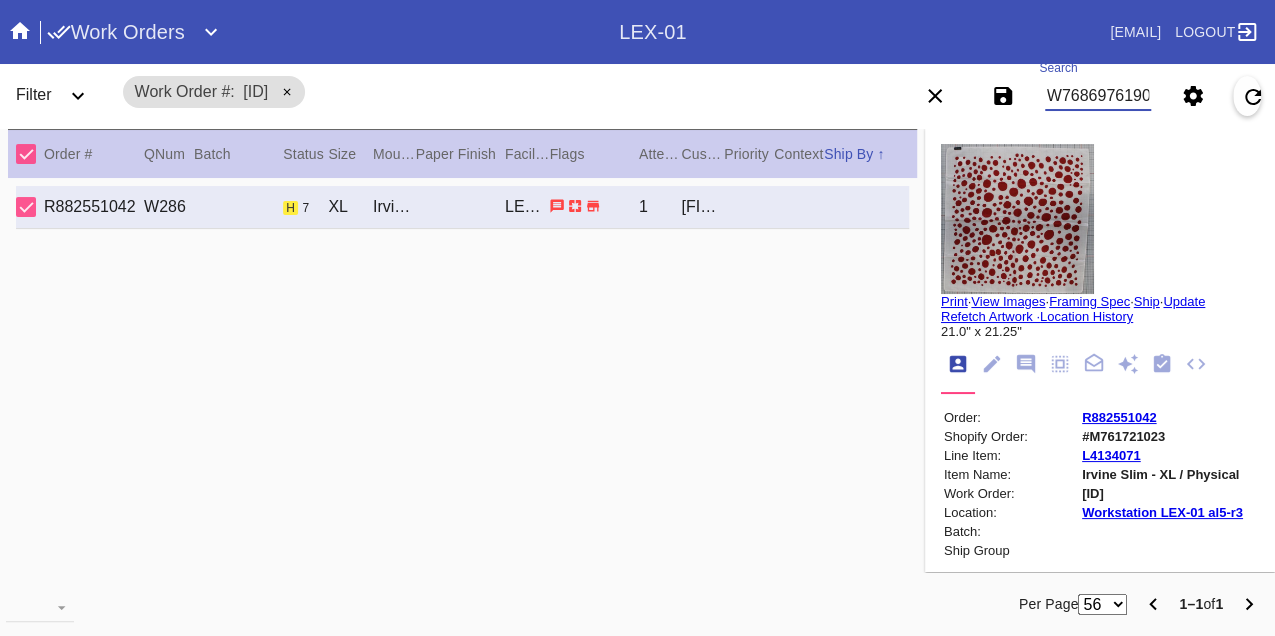 scroll, scrollTop: 0, scrollLeft: 48, axis: horizontal 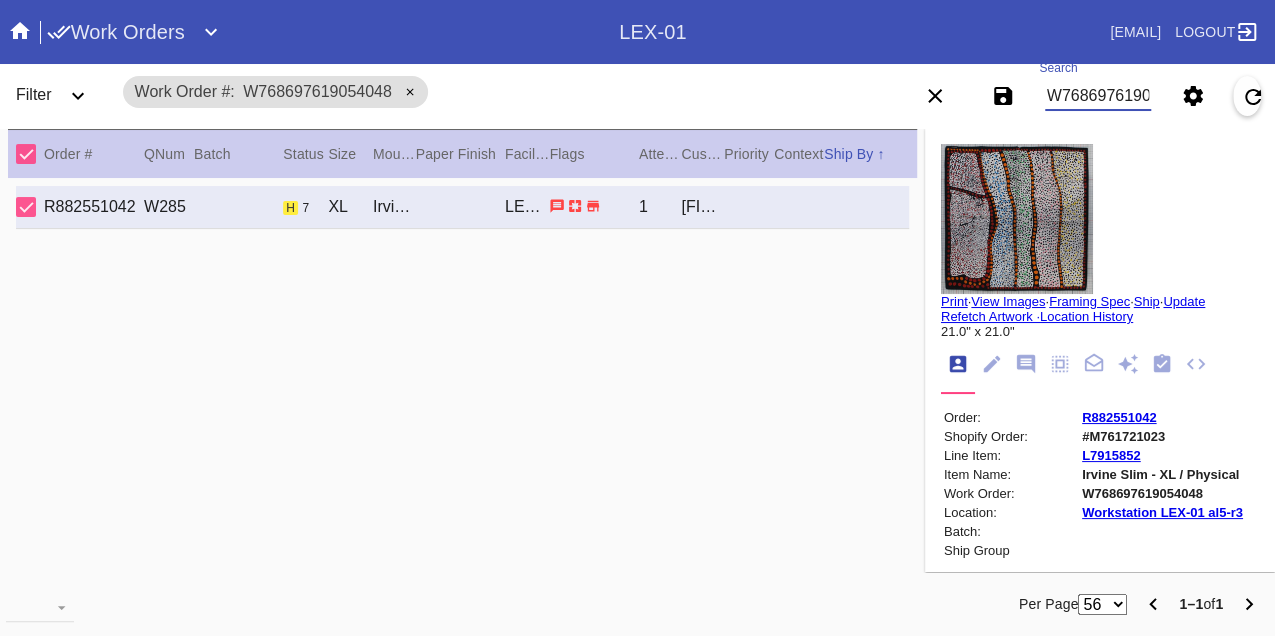 click on "W768697619054048" at bounding box center (1098, 96) 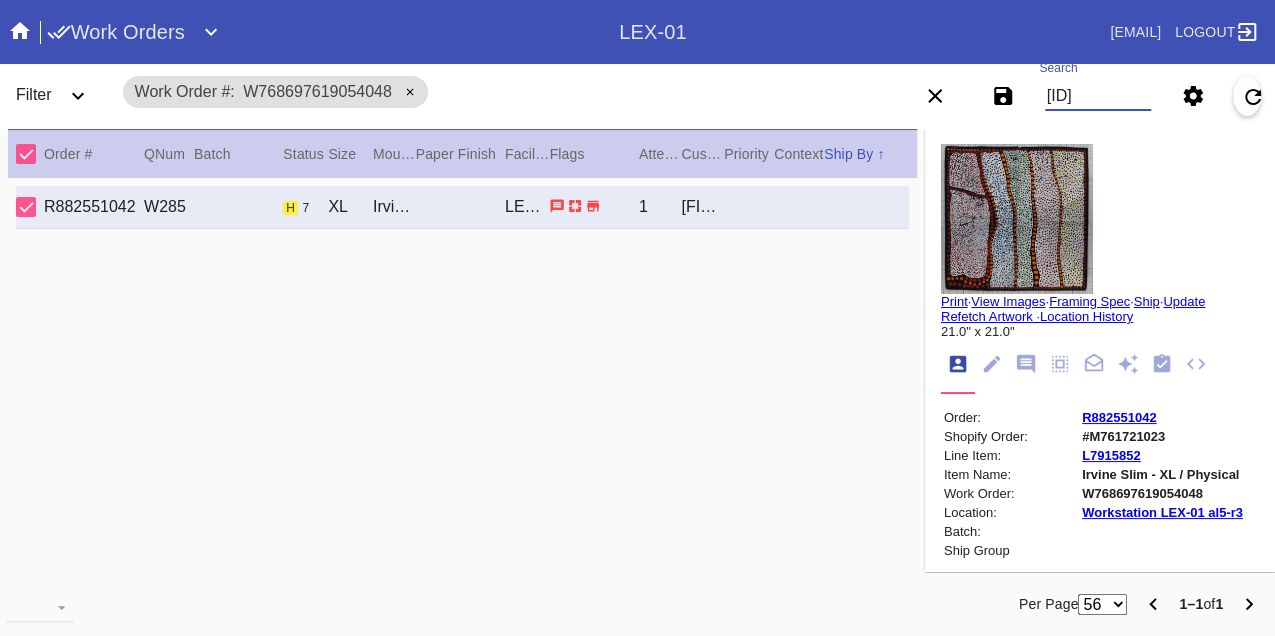 scroll, scrollTop: 0, scrollLeft: 48, axis: horizontal 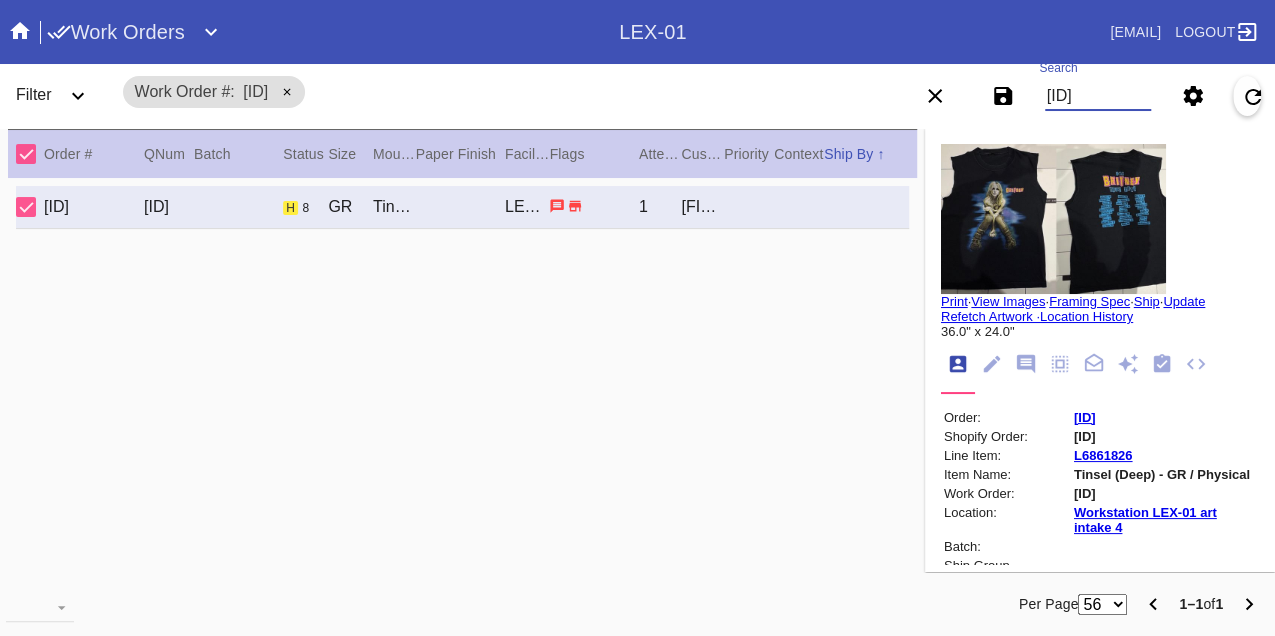 click on "W146029850124717" at bounding box center (1098, 96) 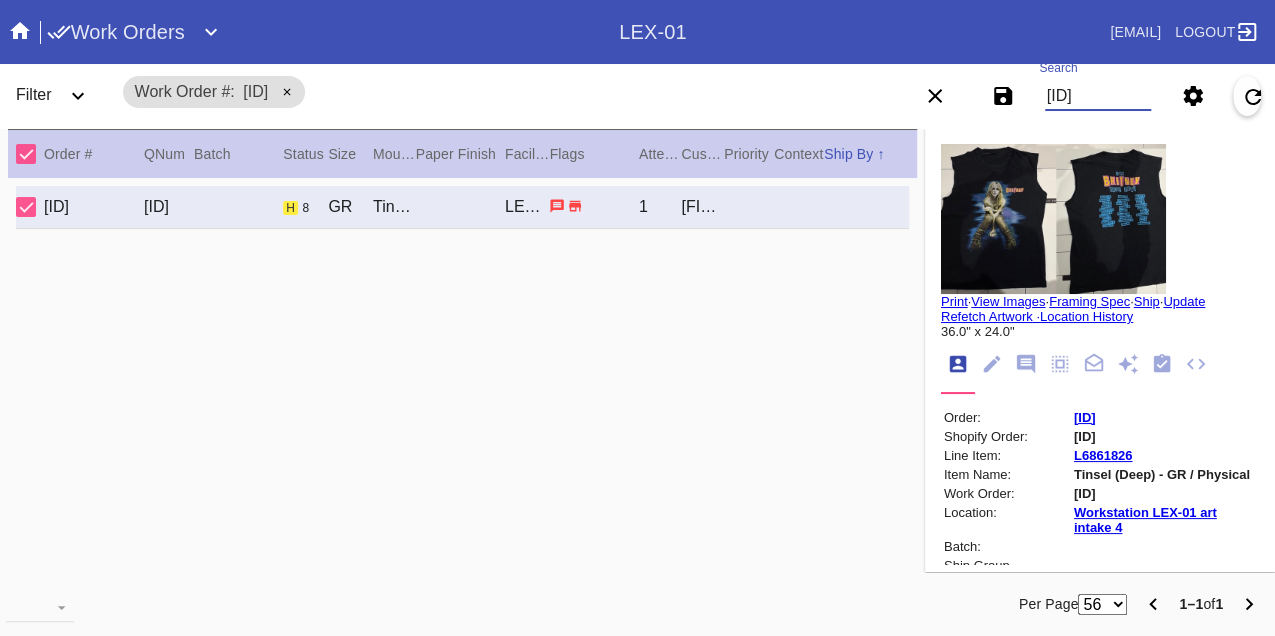paste on "45345271094556" 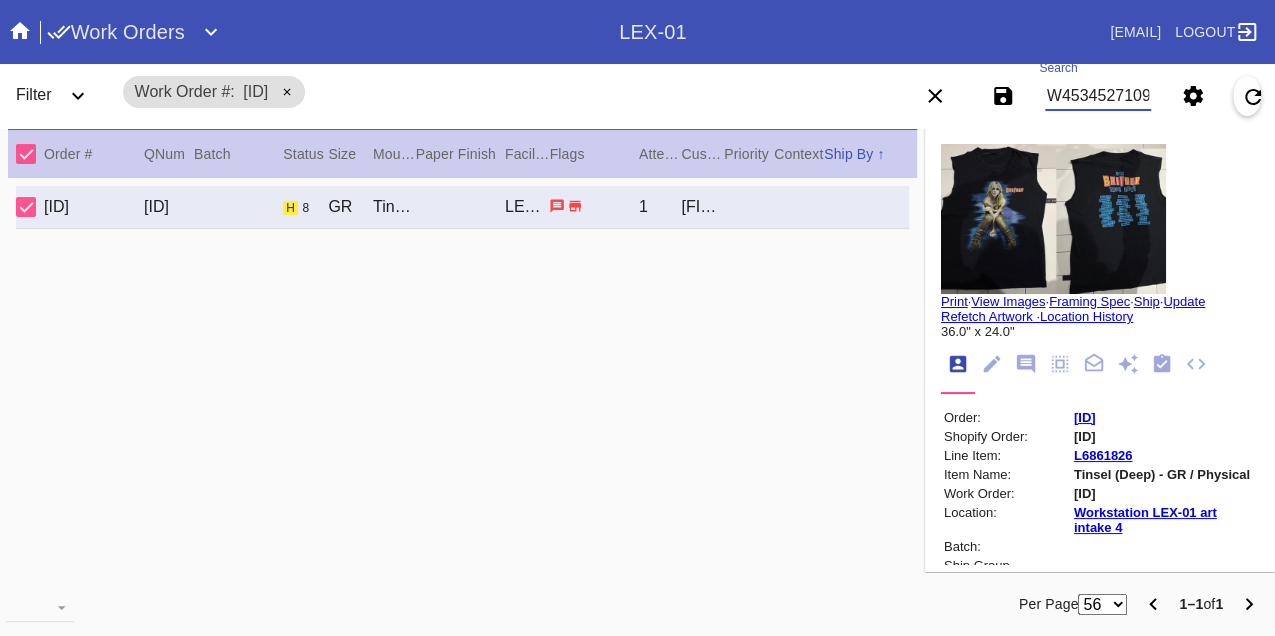 scroll, scrollTop: 0, scrollLeft: 48, axis: horizontal 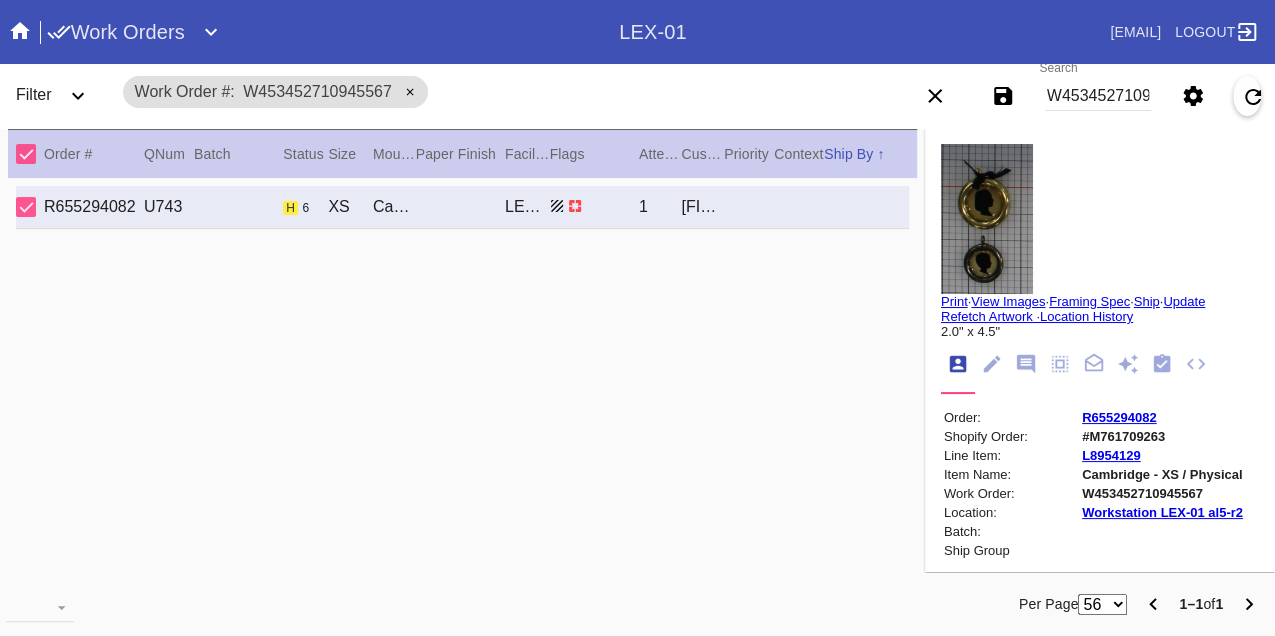 click on "W453452710945567" at bounding box center [1098, 96] 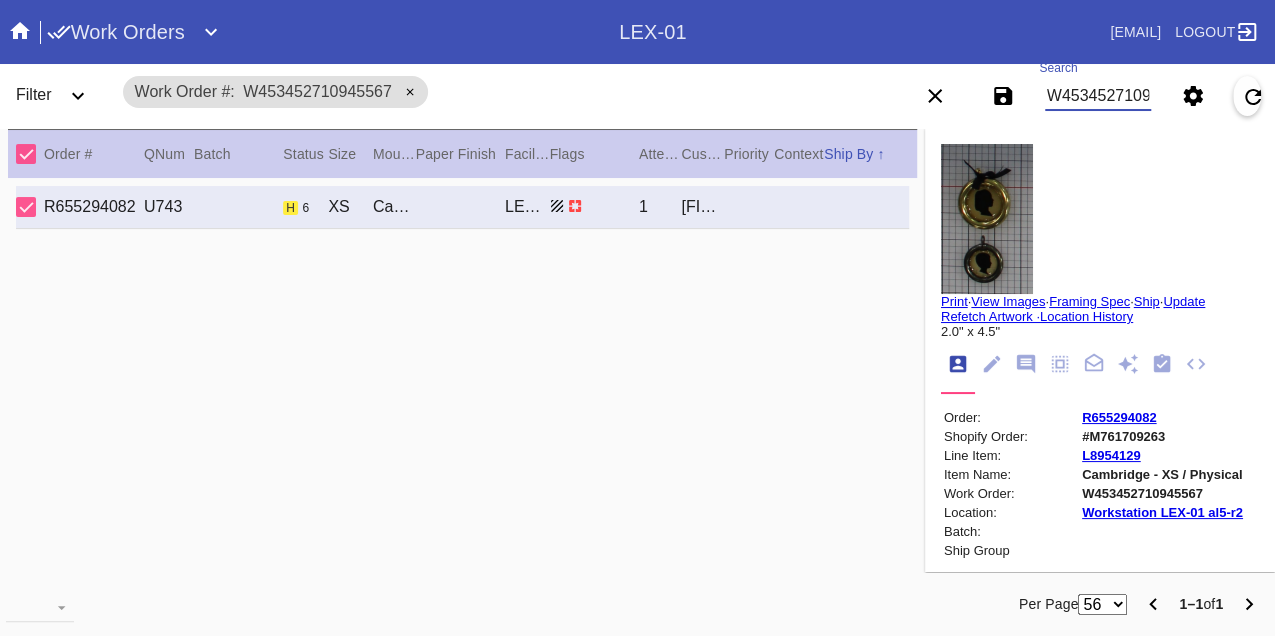 click on "W453452710945567" at bounding box center [1098, 96] 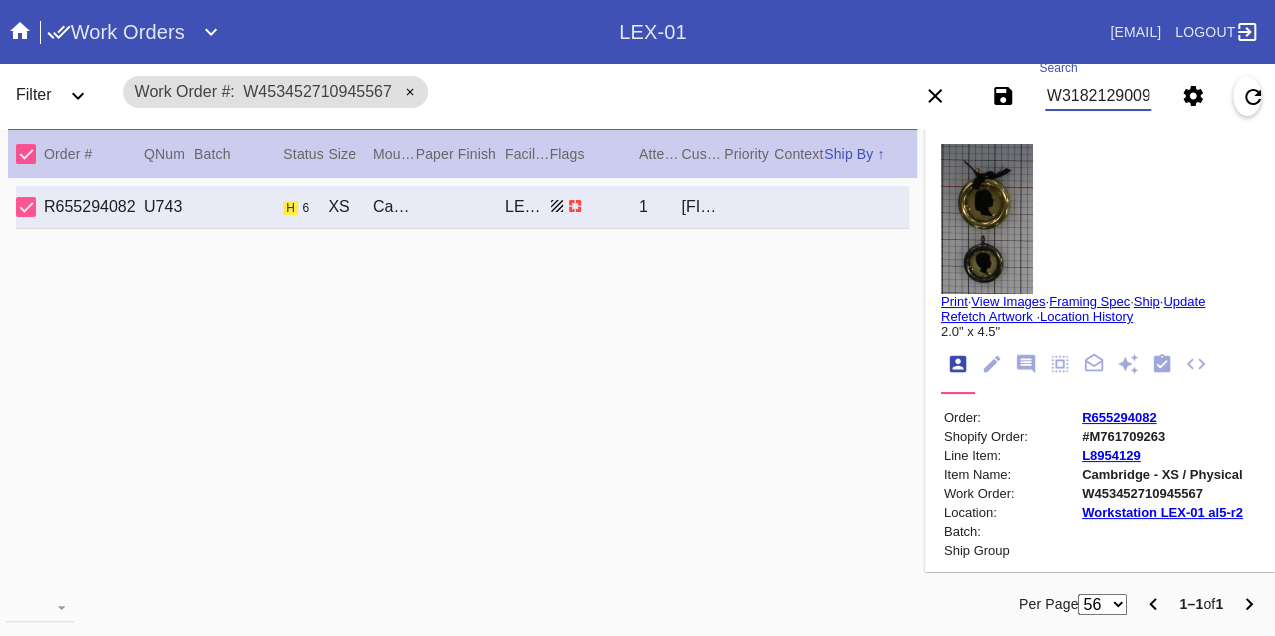 scroll, scrollTop: 0, scrollLeft: 48, axis: horizontal 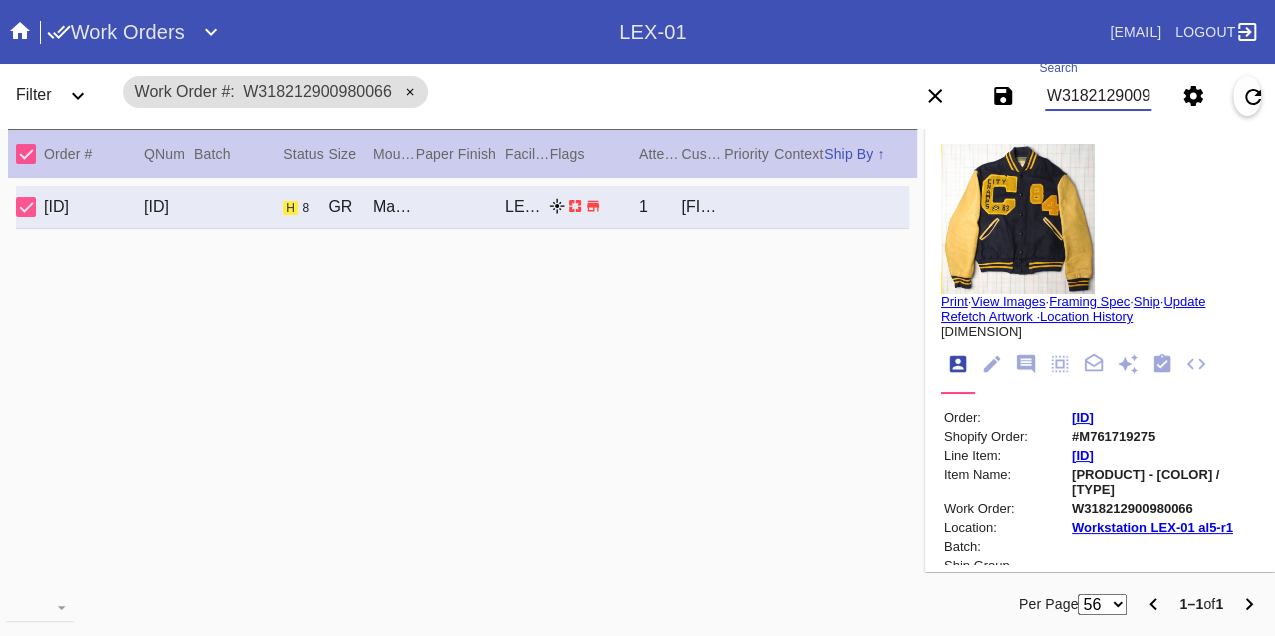 click on "W318212900980066" at bounding box center [1098, 96] 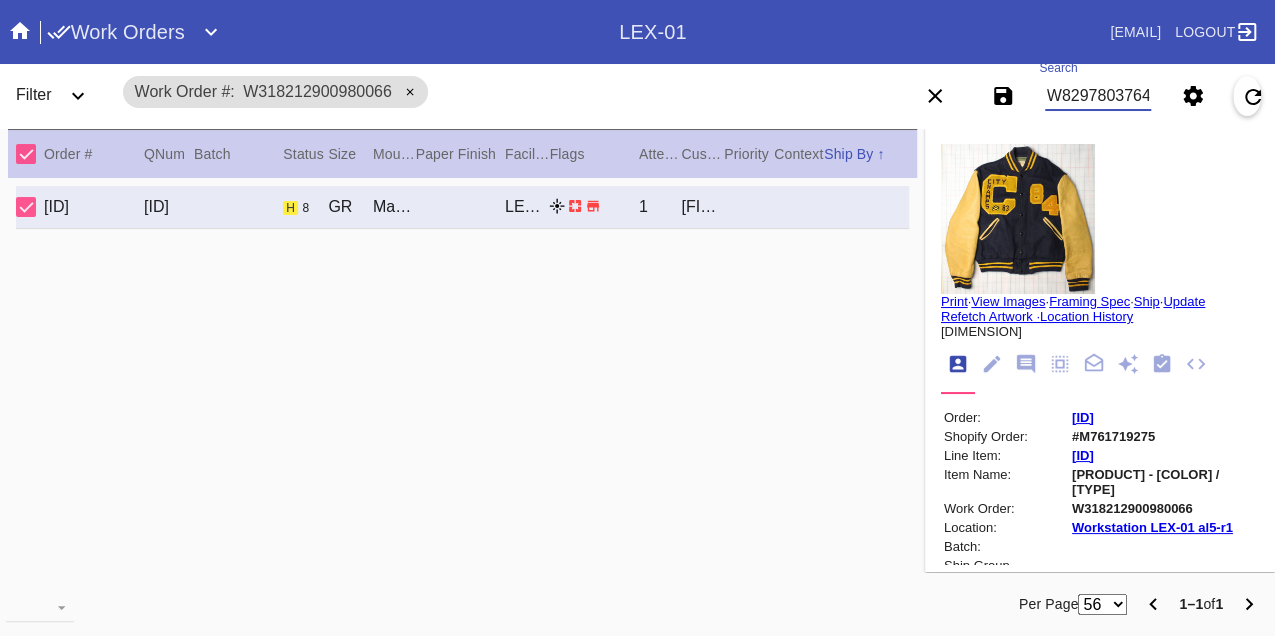 scroll, scrollTop: 0, scrollLeft: 48, axis: horizontal 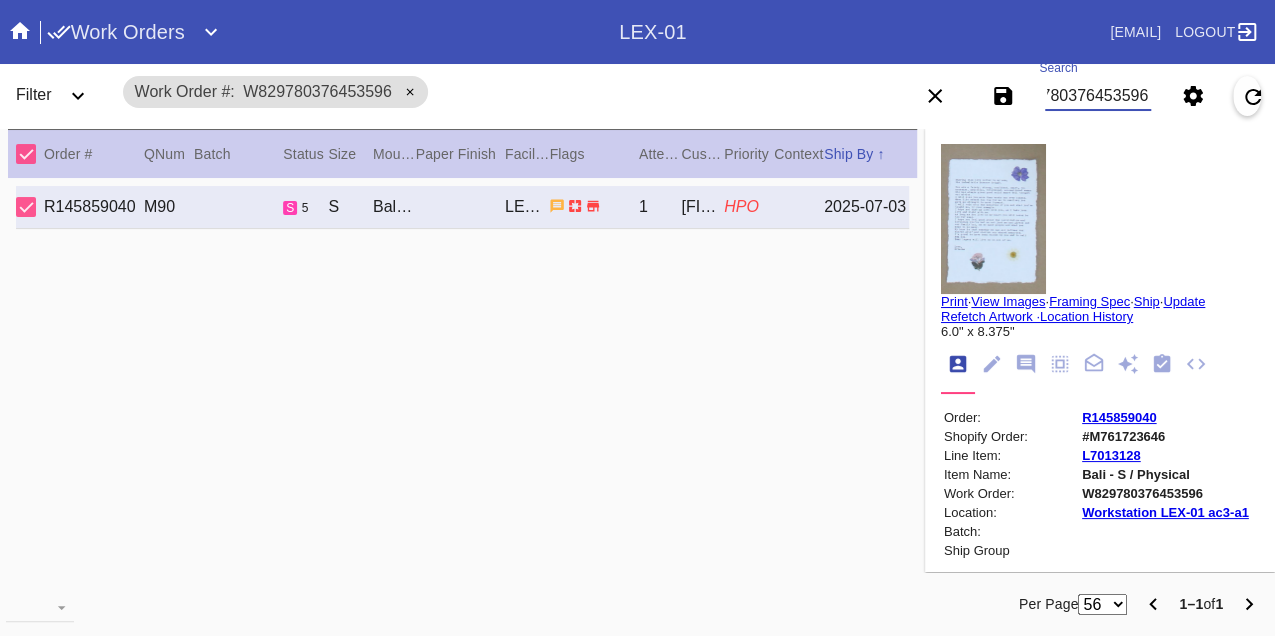 click on "W829780376453596" at bounding box center [1098, 96] 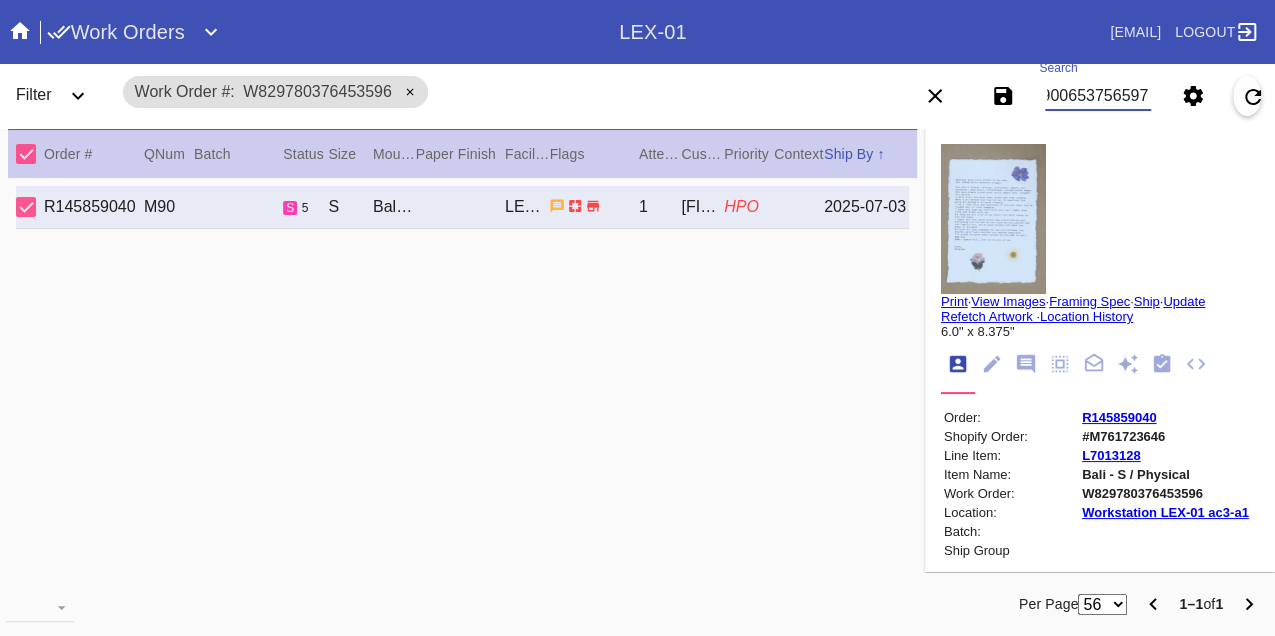 scroll, scrollTop: 0, scrollLeft: 48, axis: horizontal 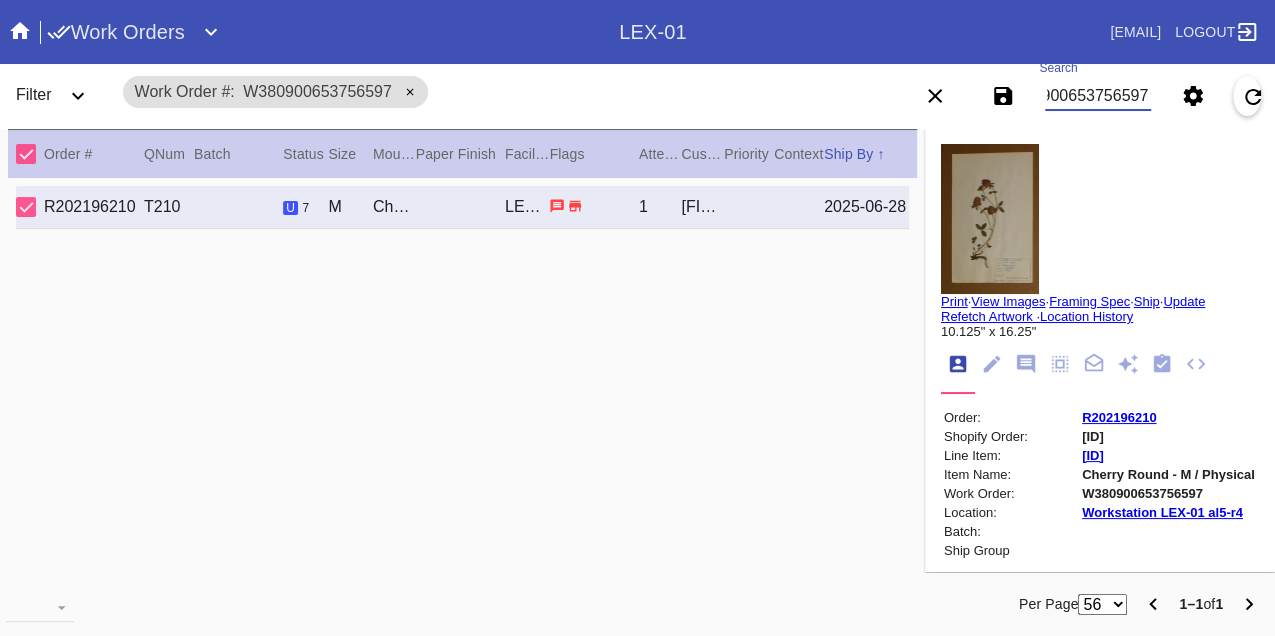 click on "W380900653756597" at bounding box center (1098, 96) 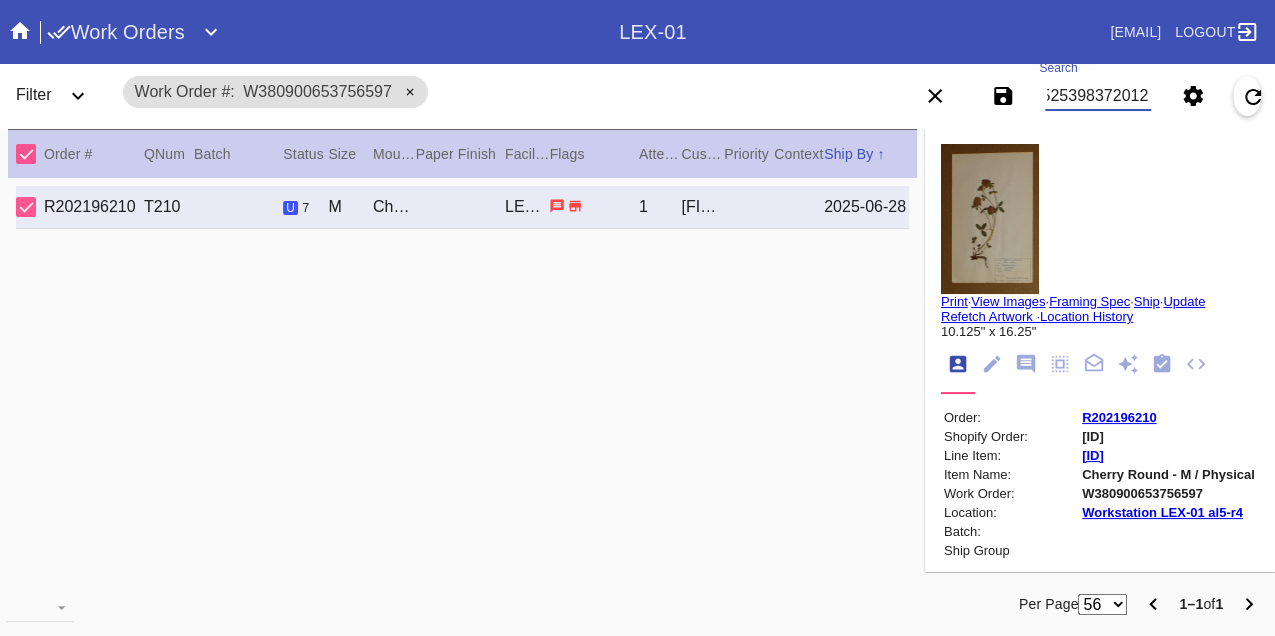 scroll, scrollTop: 0, scrollLeft: 48, axis: horizontal 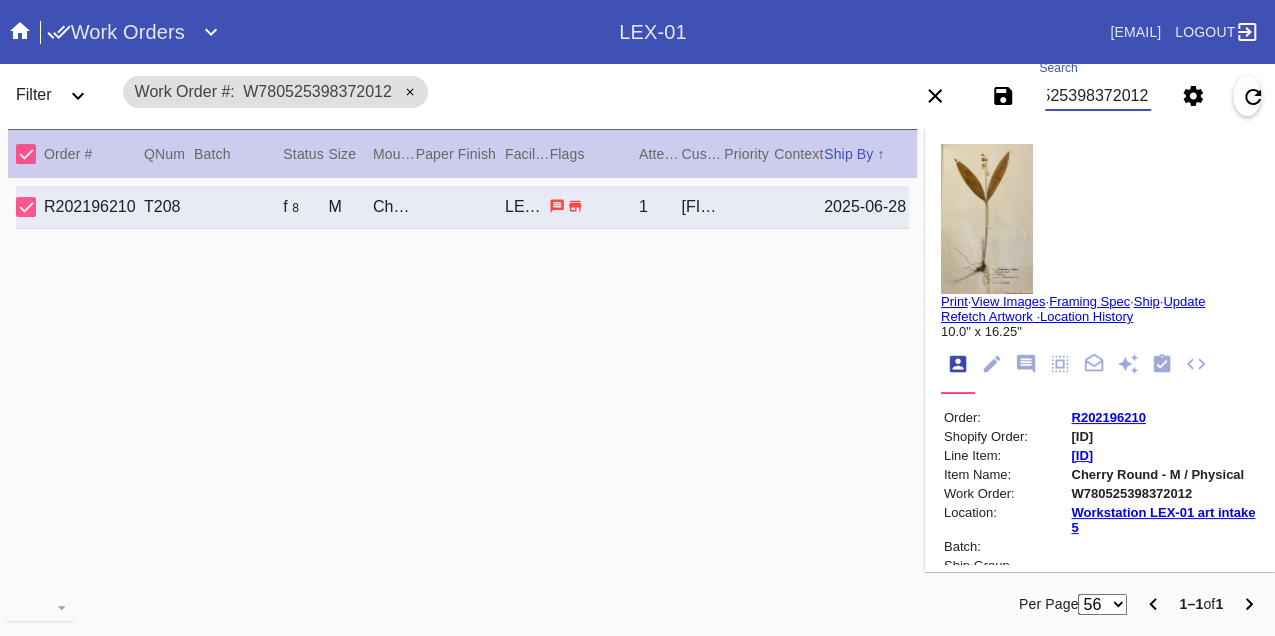 click on "W780525398372012" at bounding box center [1098, 96] 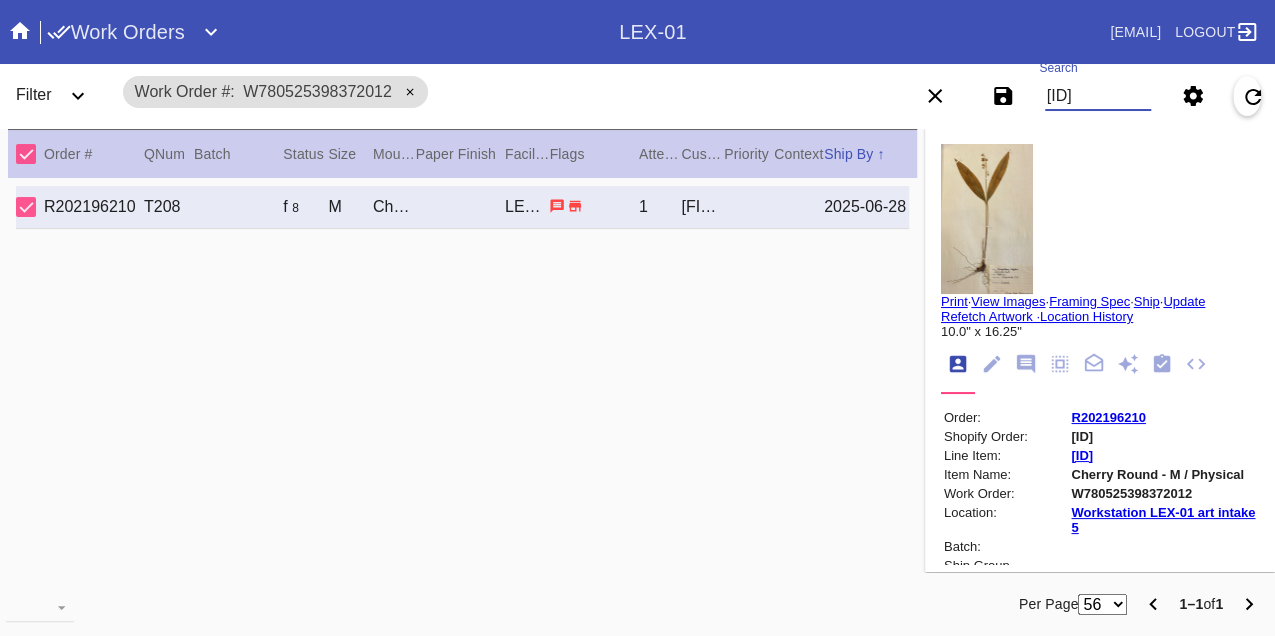 scroll, scrollTop: 0, scrollLeft: 48, axis: horizontal 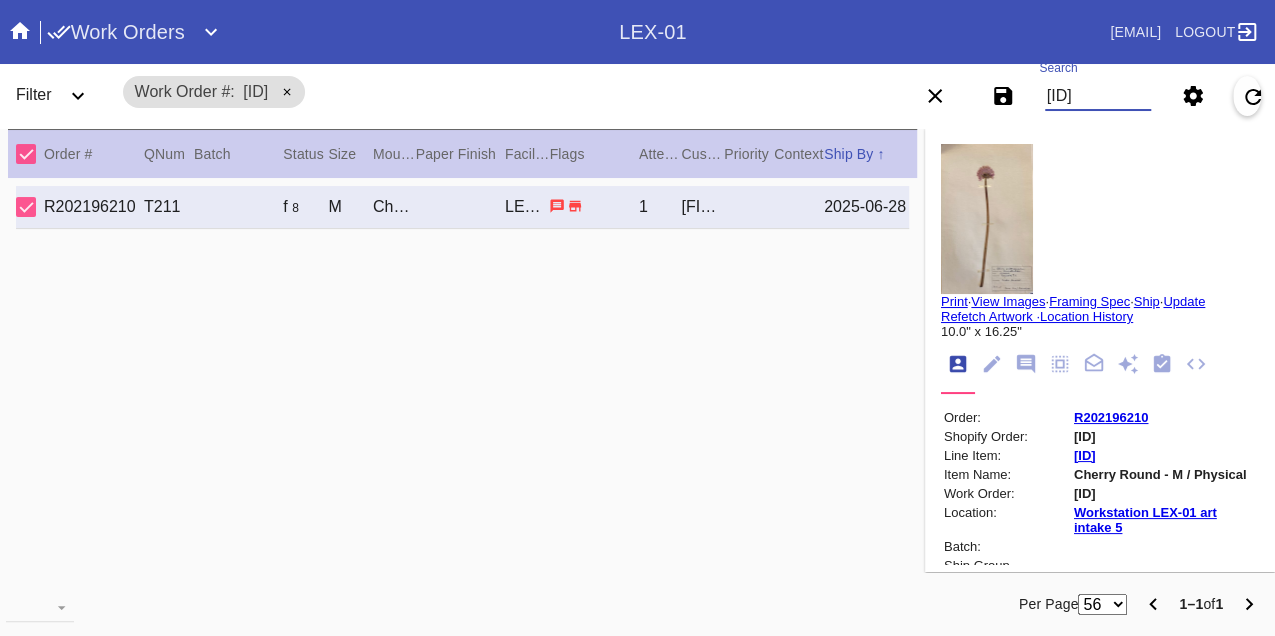 click on "W536950470375702" at bounding box center (1098, 96) 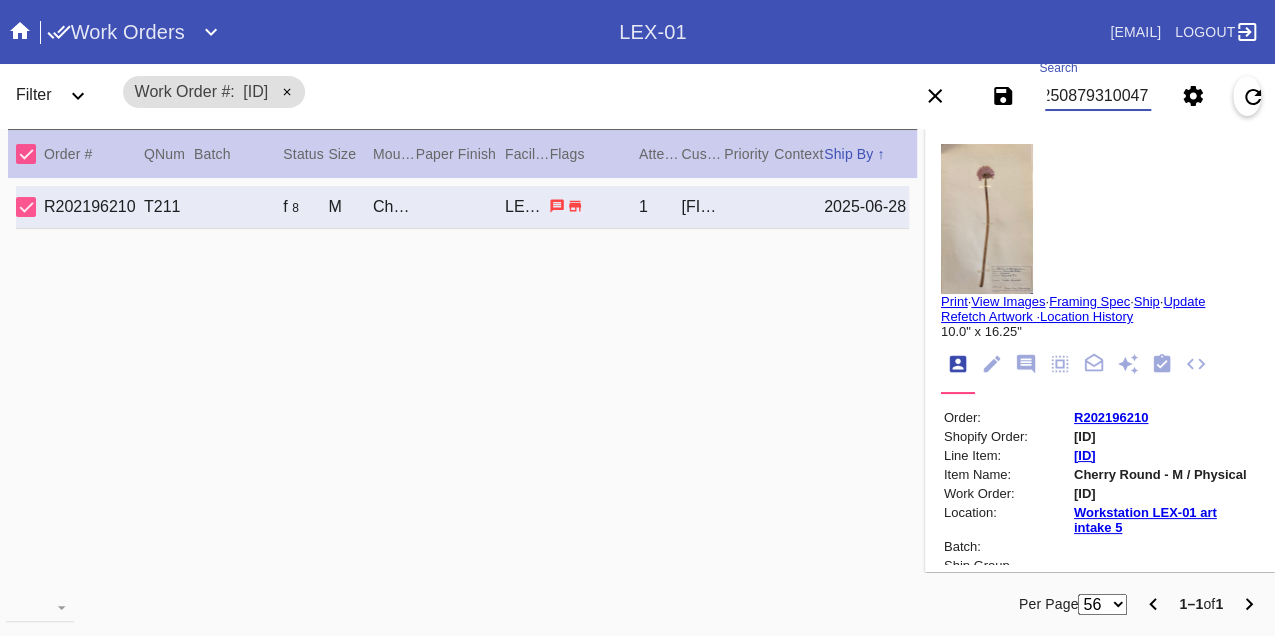 scroll, scrollTop: 0, scrollLeft: 48, axis: horizontal 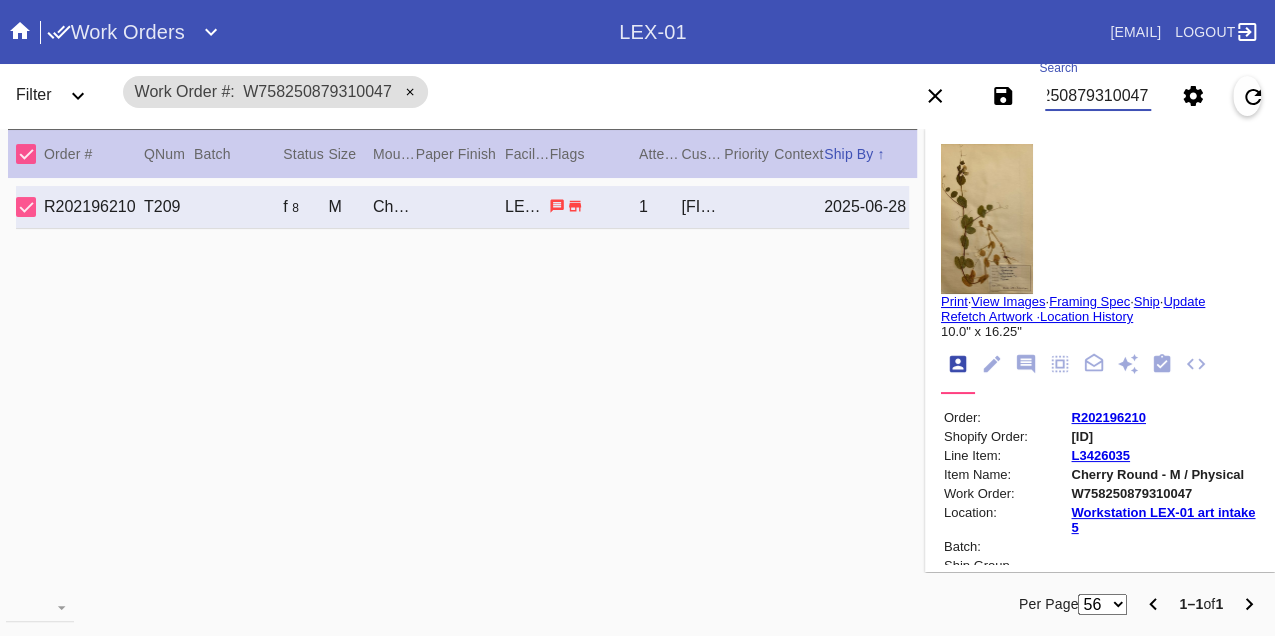click on "W758250879310047" at bounding box center [1098, 96] 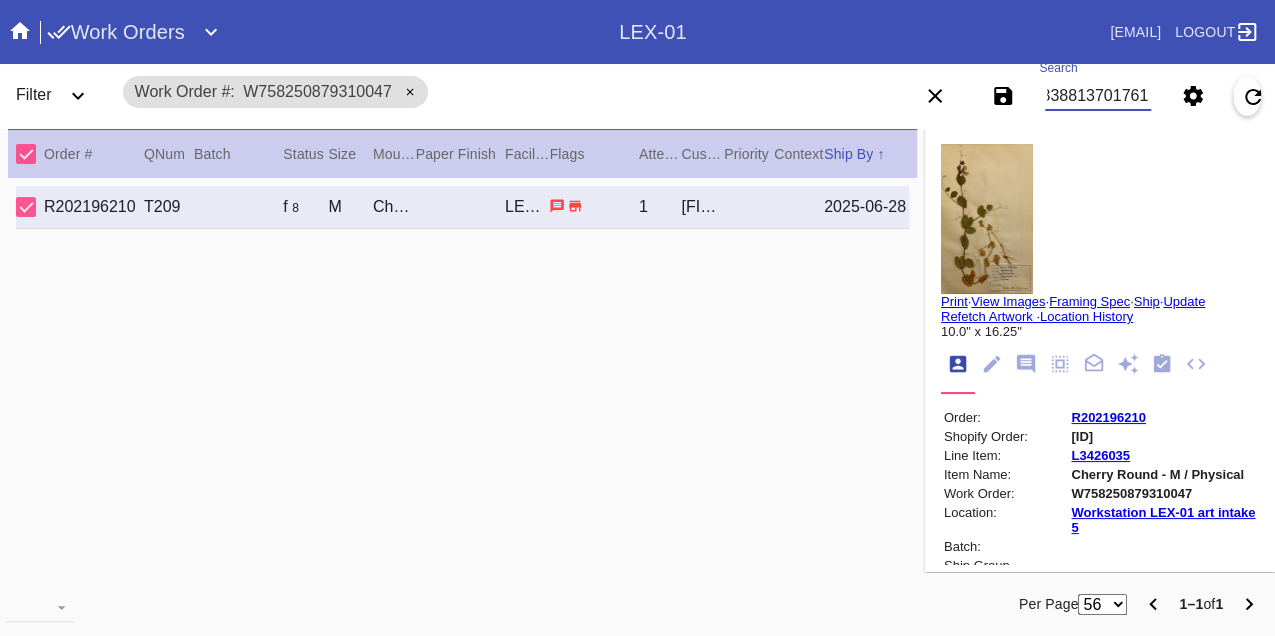 scroll, scrollTop: 0, scrollLeft: 48, axis: horizontal 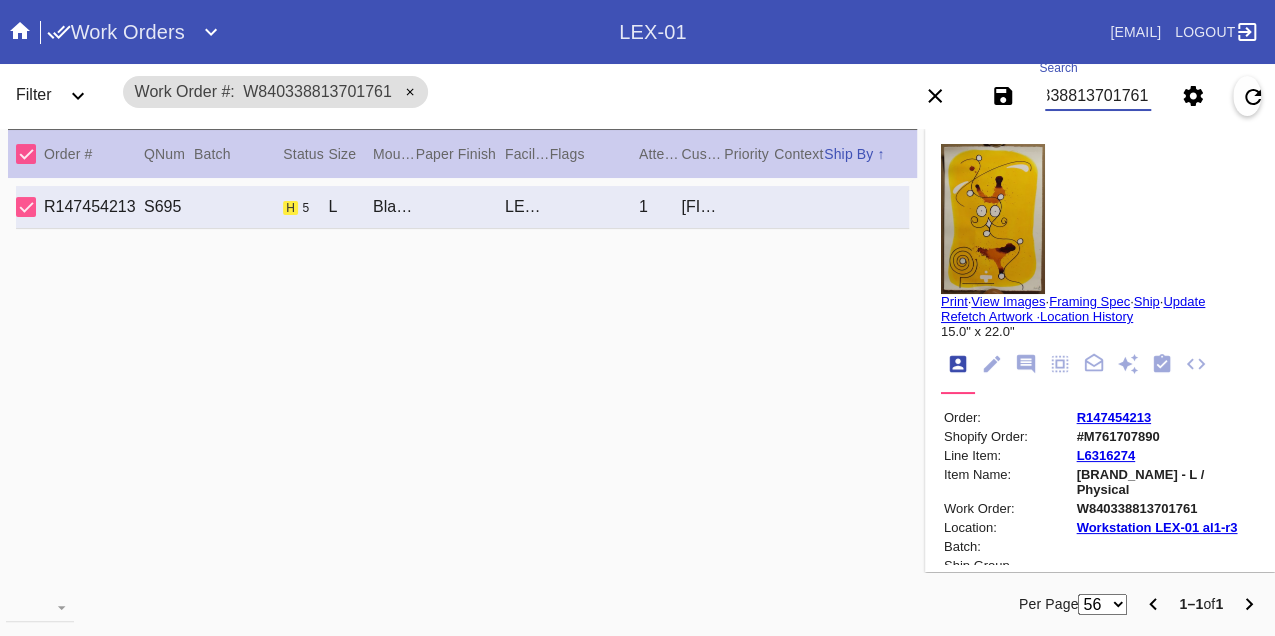 click on "W840338813701761" at bounding box center [1098, 96] 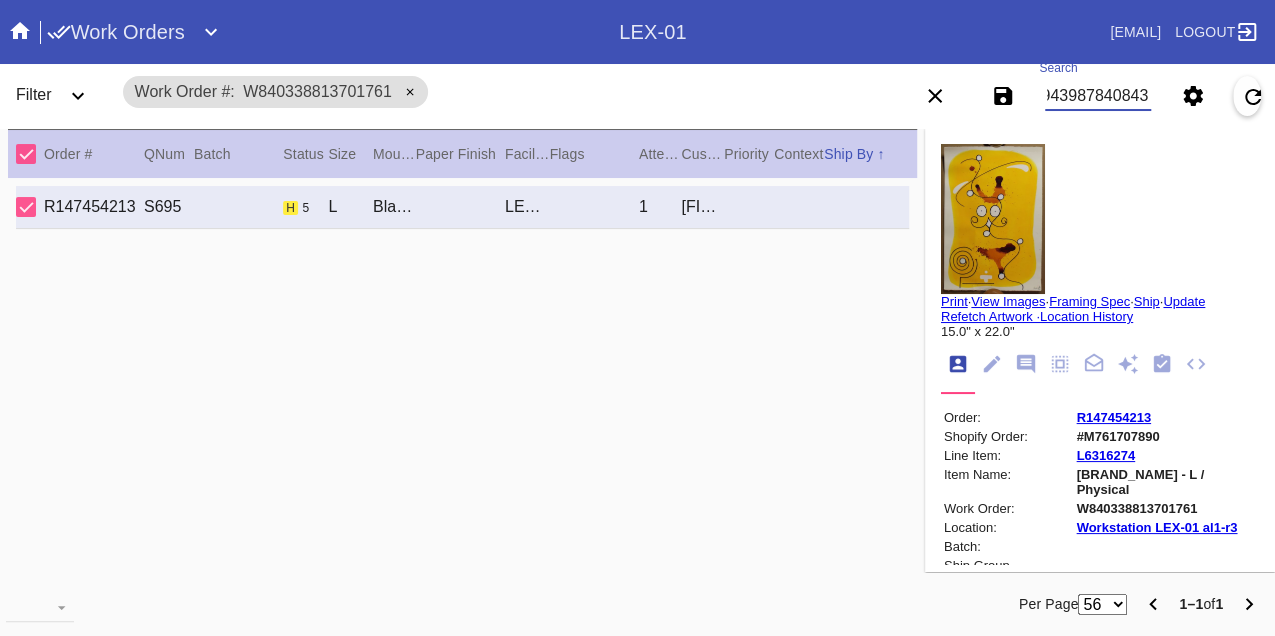 scroll, scrollTop: 0, scrollLeft: 48, axis: horizontal 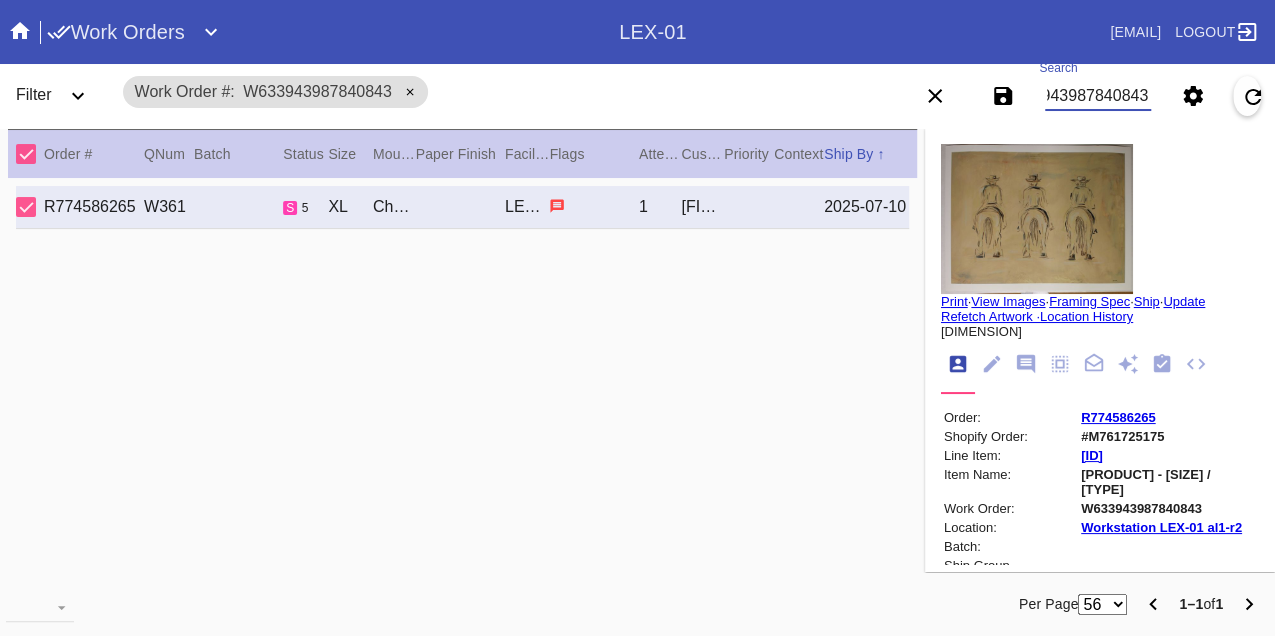 click on "W633943987840843" at bounding box center [1098, 96] 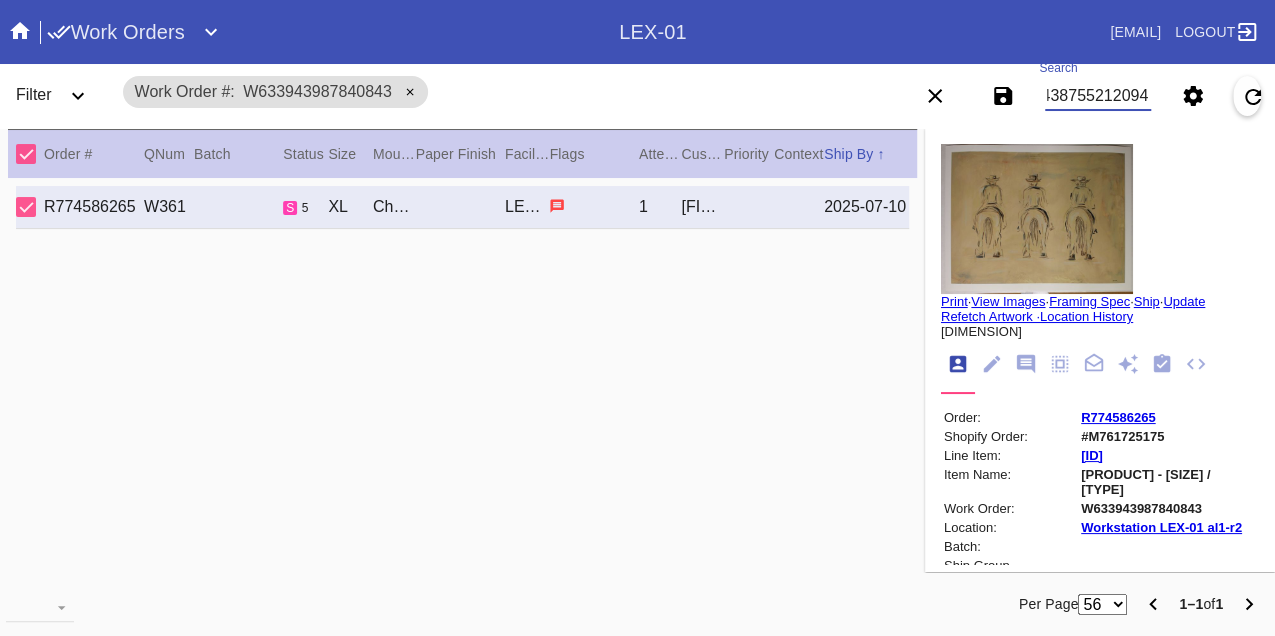 scroll, scrollTop: 0, scrollLeft: 48, axis: horizontal 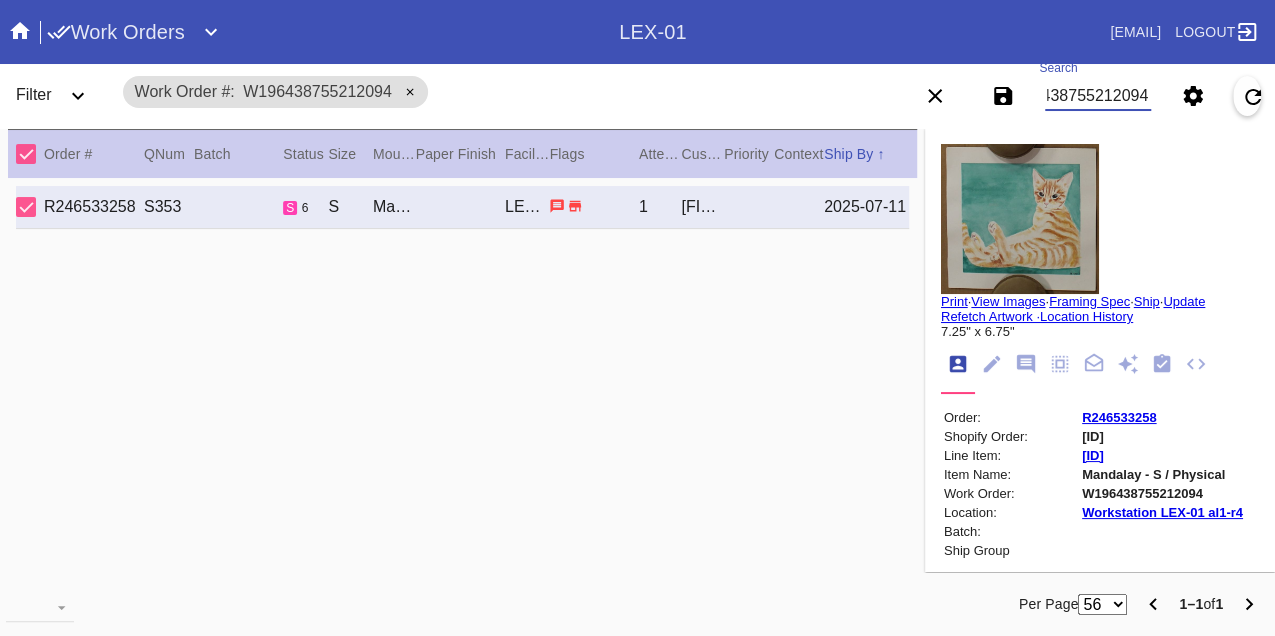 click on "W196438755212094" at bounding box center (1098, 96) 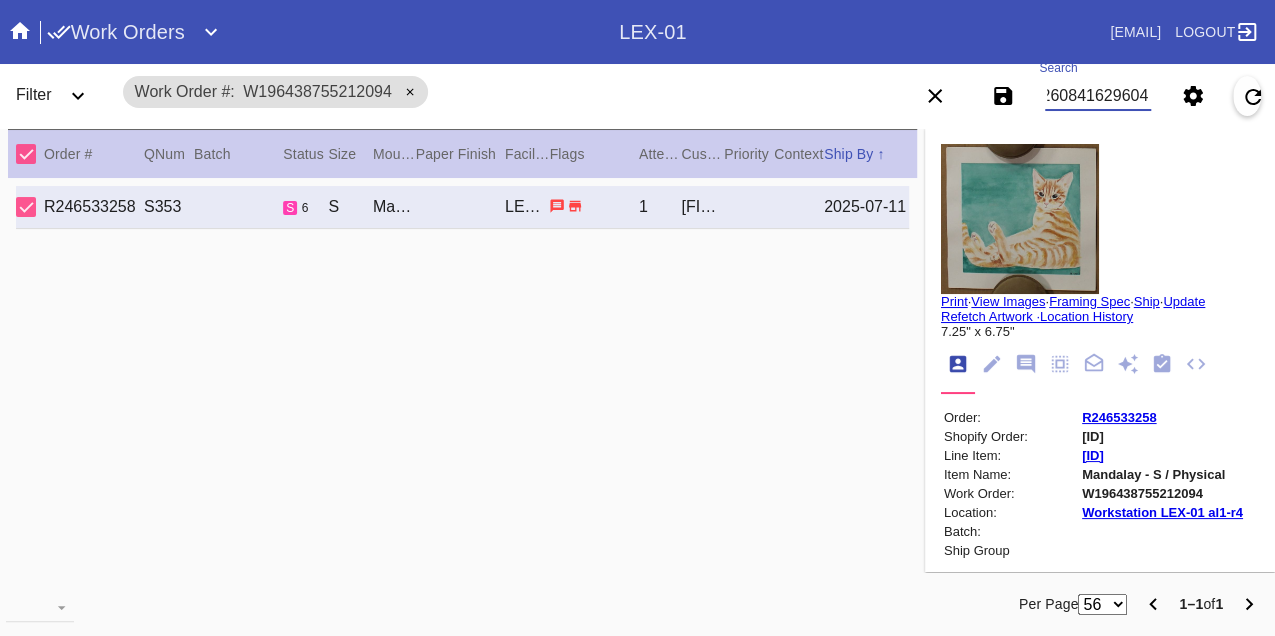 scroll, scrollTop: 0, scrollLeft: 48, axis: horizontal 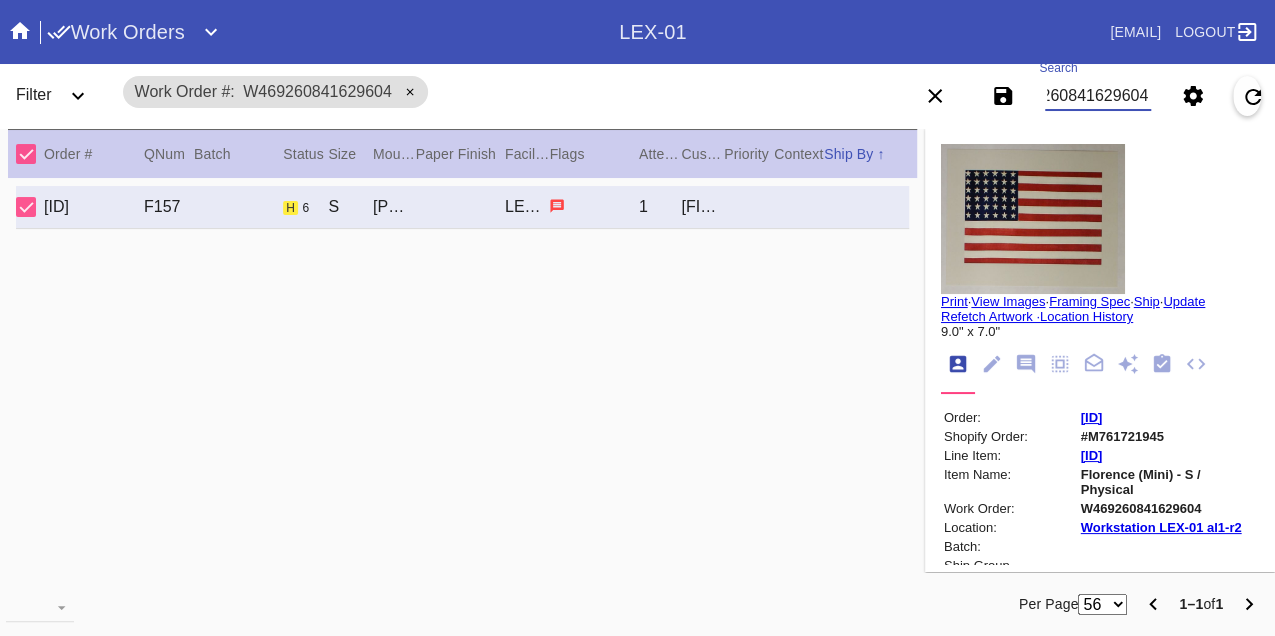click on "W469260841629604" at bounding box center [1098, 96] 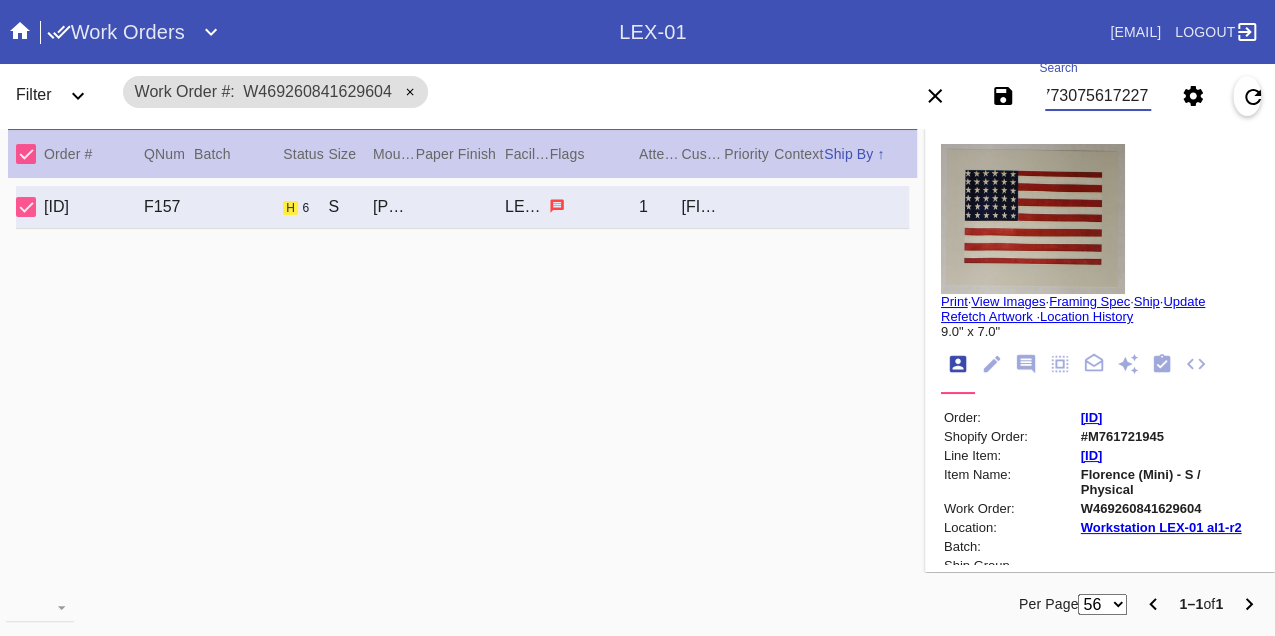 scroll, scrollTop: 0, scrollLeft: 48, axis: horizontal 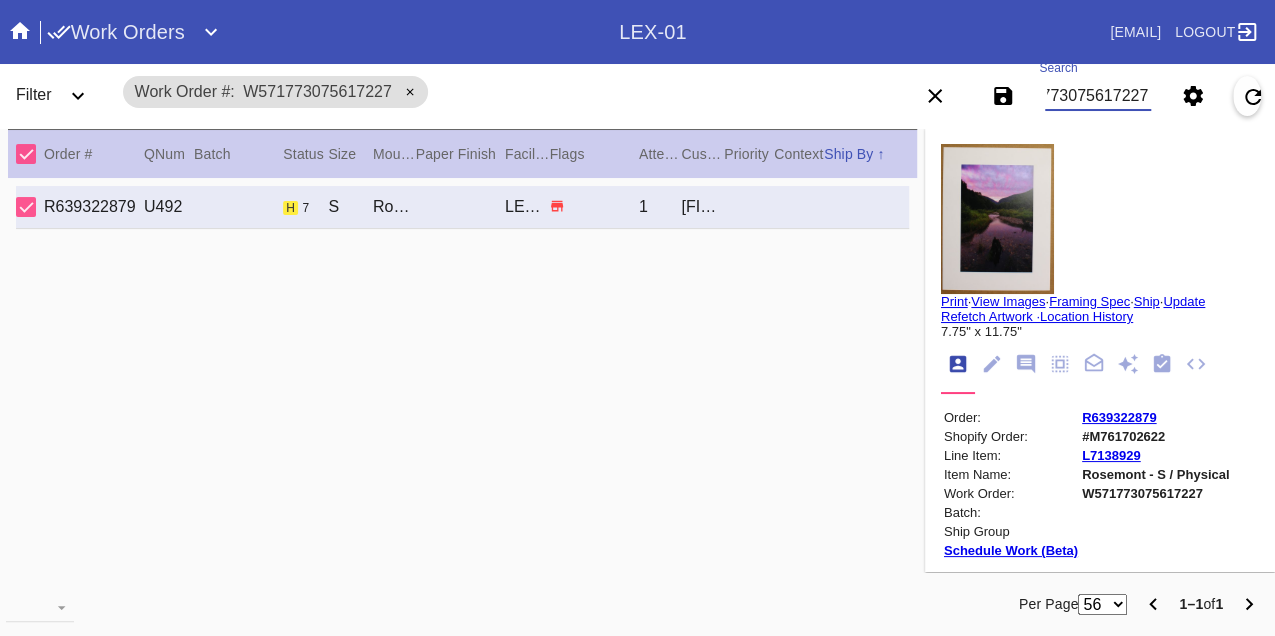 click on "W571773075617227" at bounding box center (1098, 96) 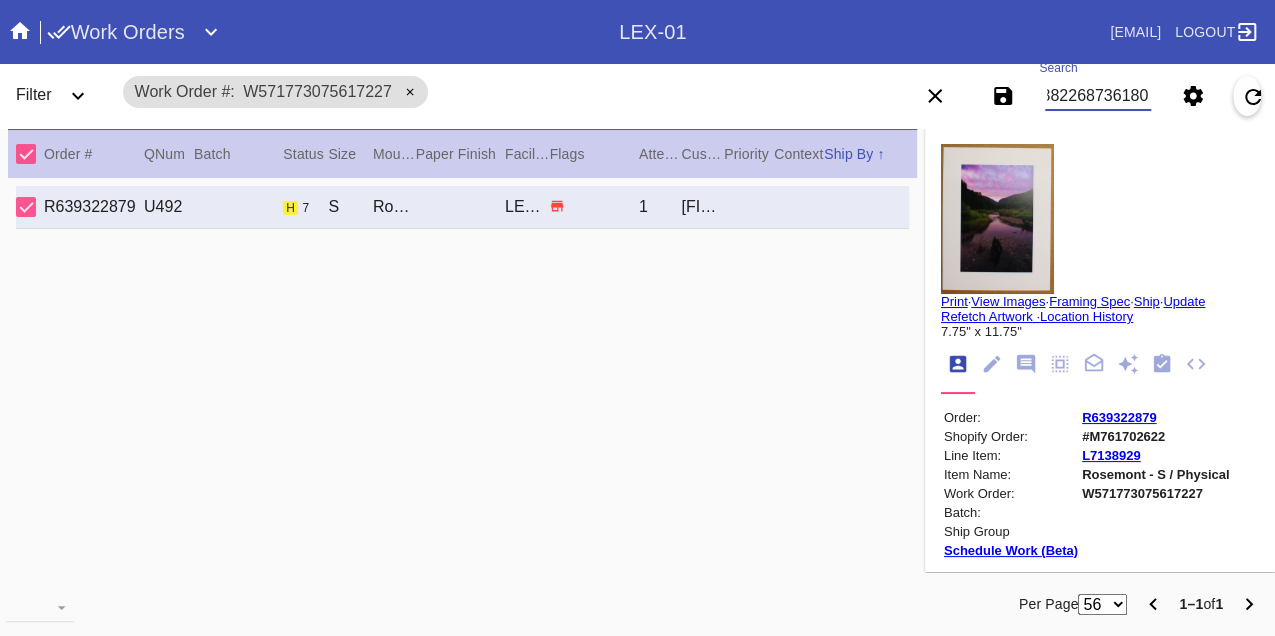 scroll, scrollTop: 0, scrollLeft: 48, axis: horizontal 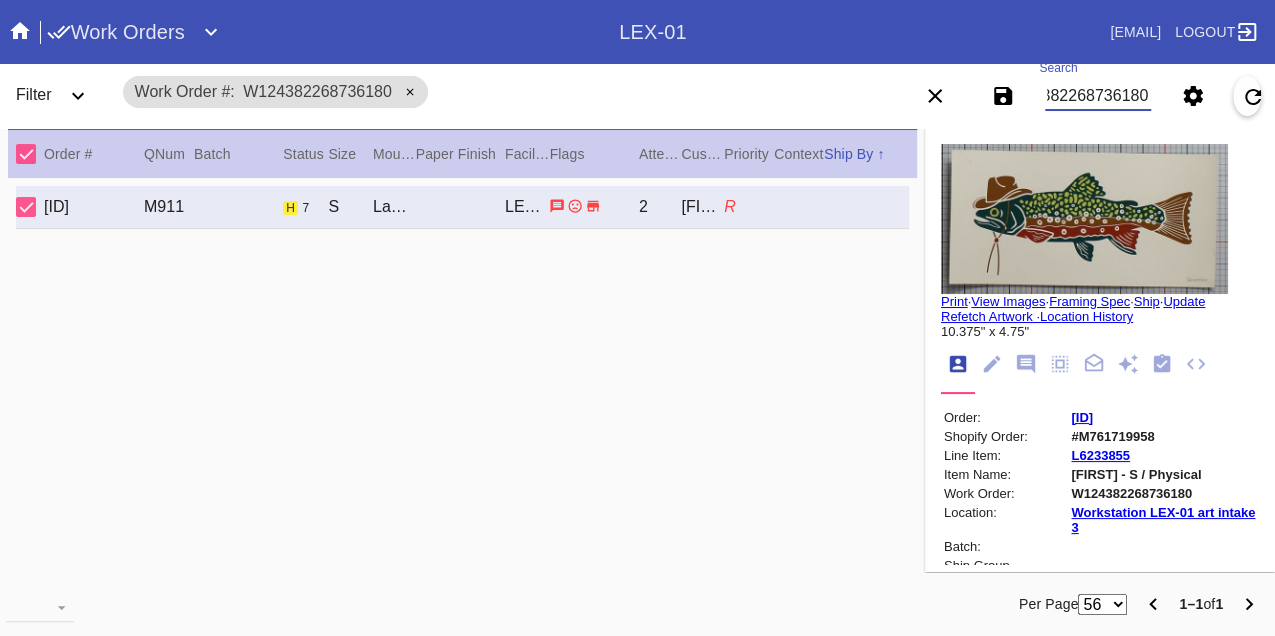 type on "W124382268736180" 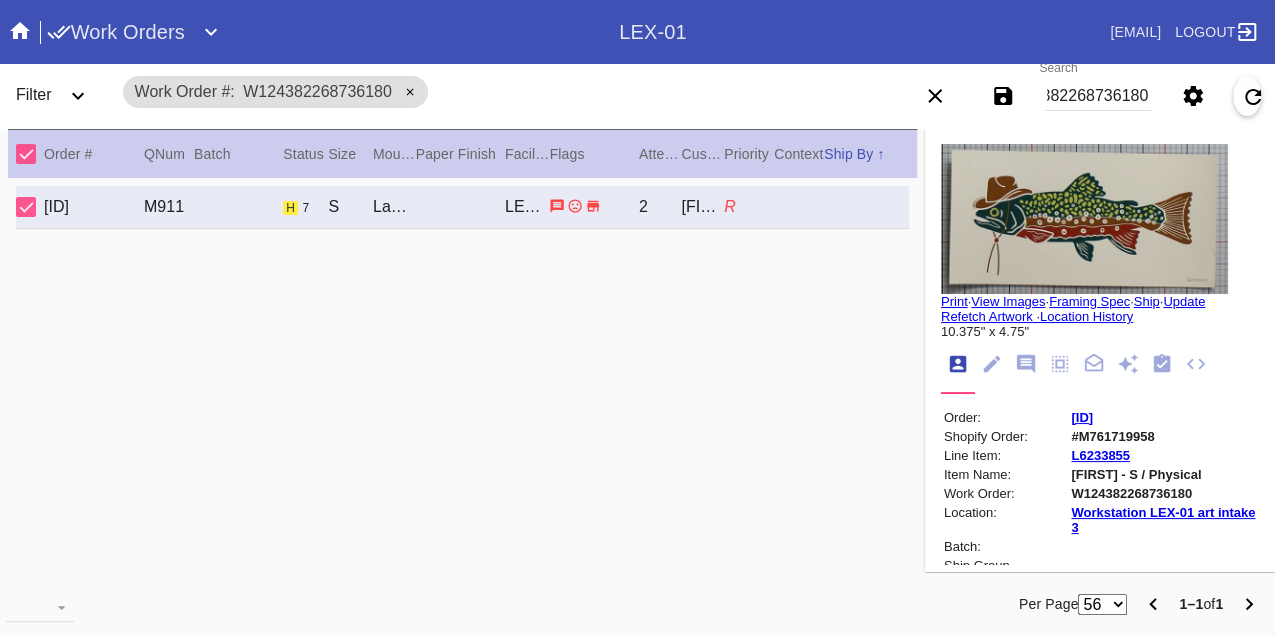 scroll, scrollTop: 0, scrollLeft: 0, axis: both 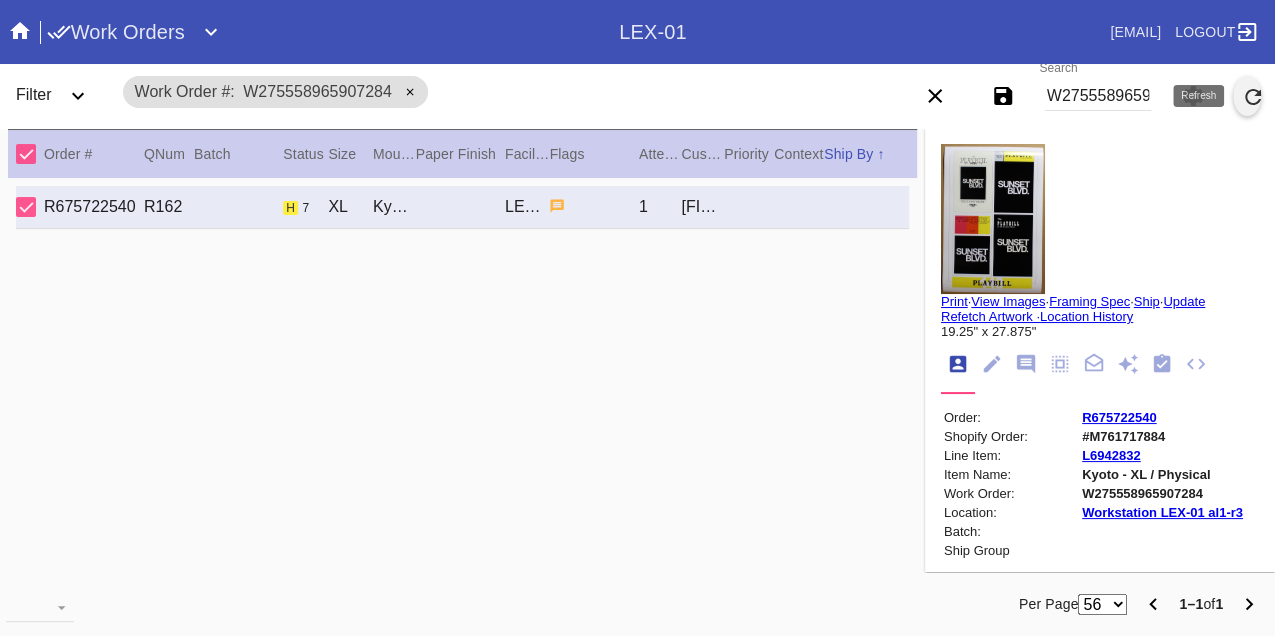 click at bounding box center (1253, 97) 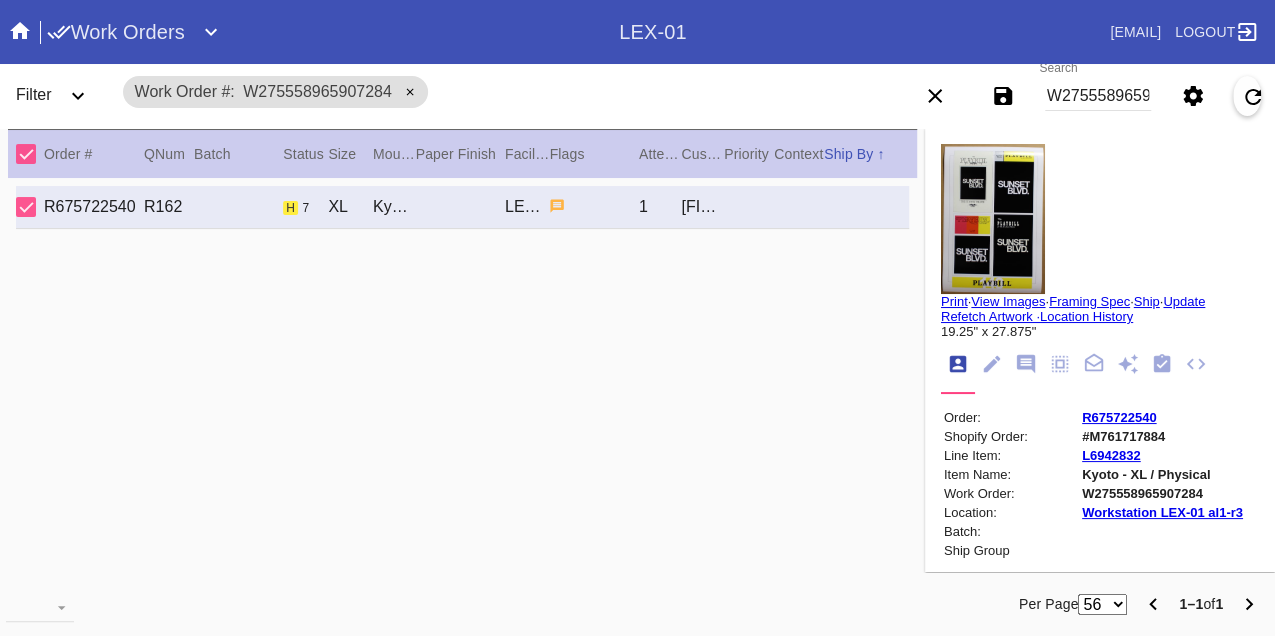 click on "W275558965907284" at bounding box center [1162, 493] 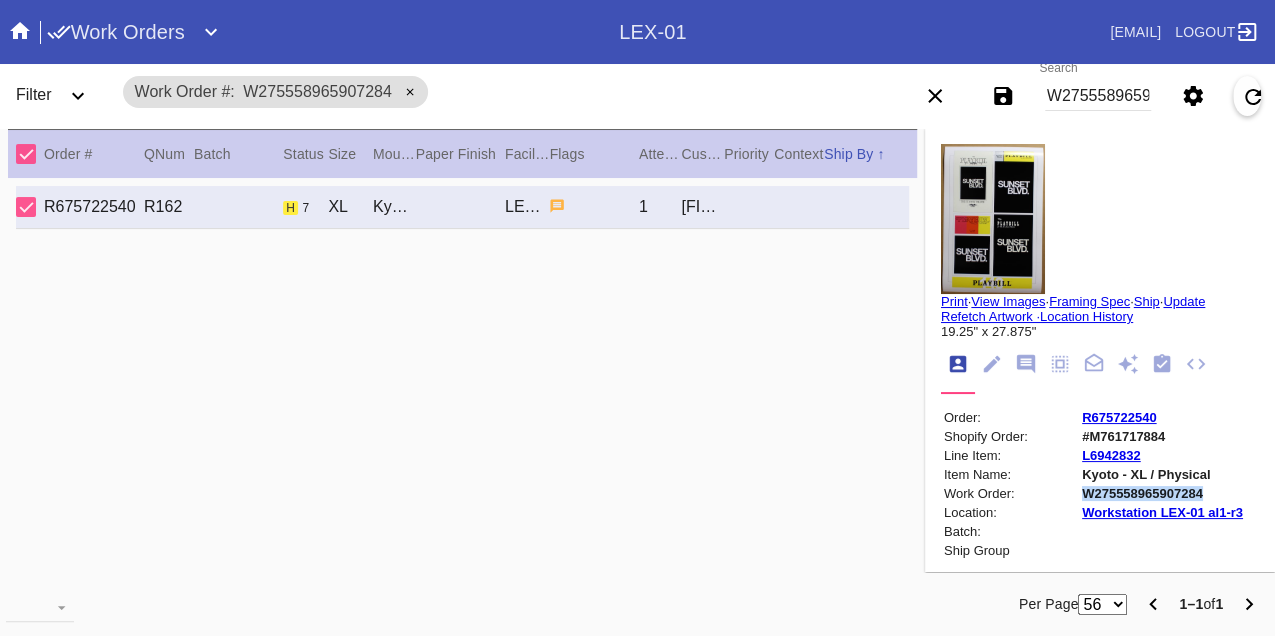 click on "W275558965907284" at bounding box center (1162, 493) 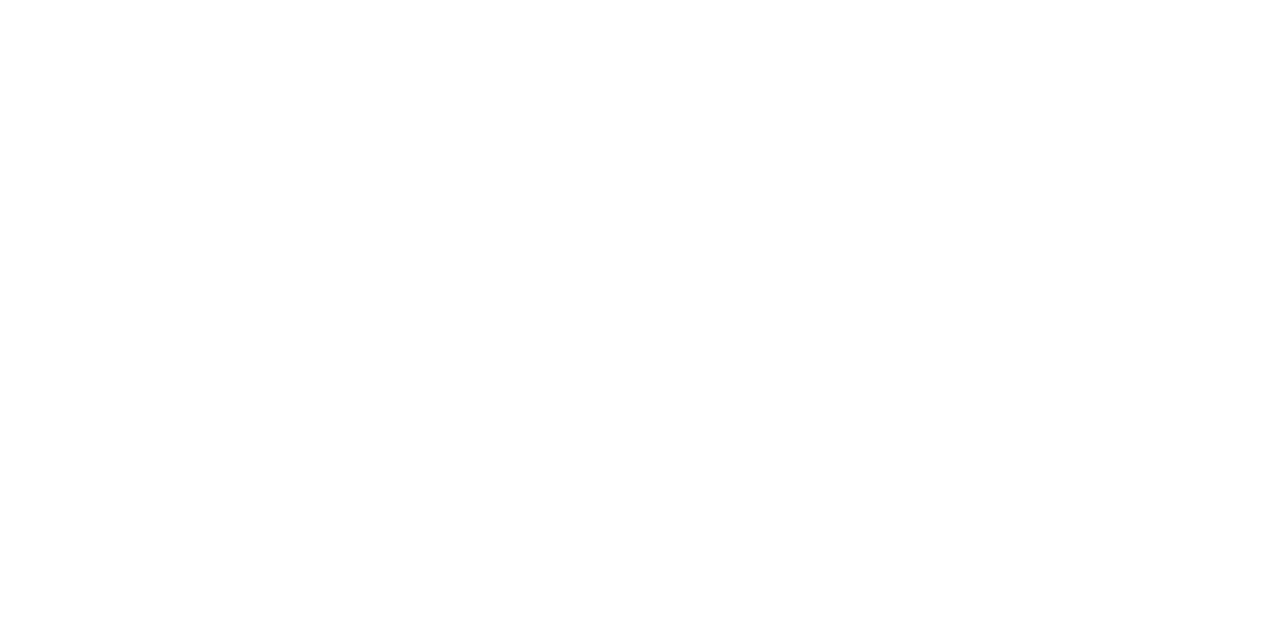 scroll, scrollTop: 0, scrollLeft: 0, axis: both 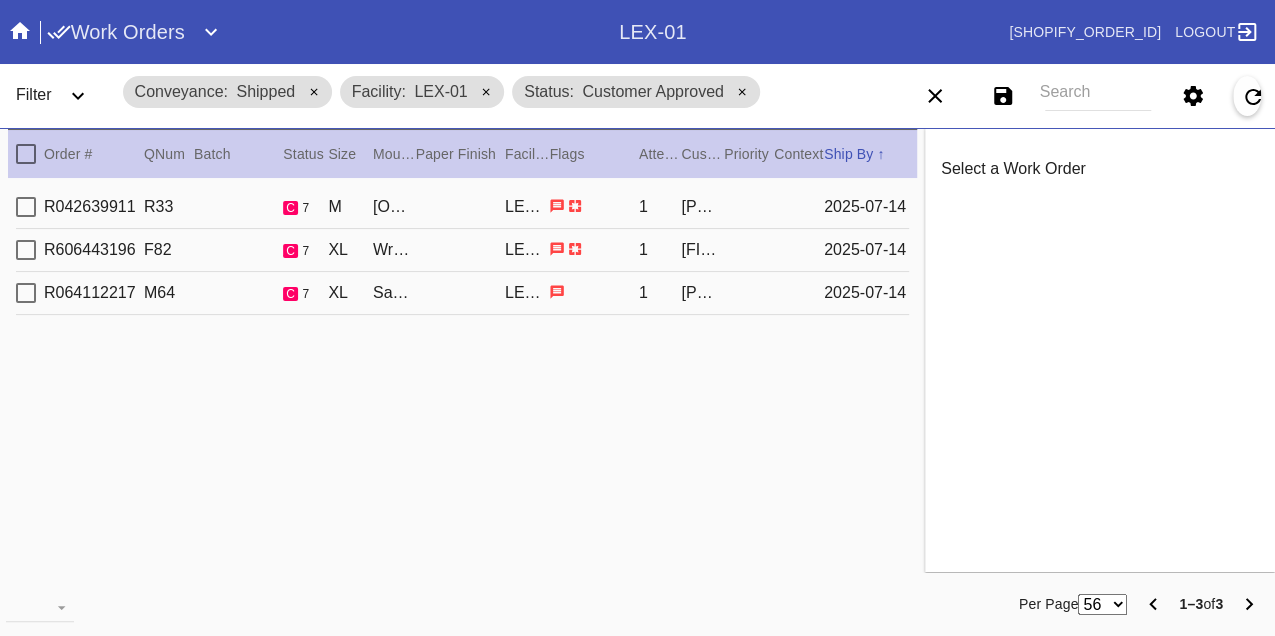 click on "[MEASUREMENT] w x [MEASUREMENT] h" at bounding box center [462, 207] 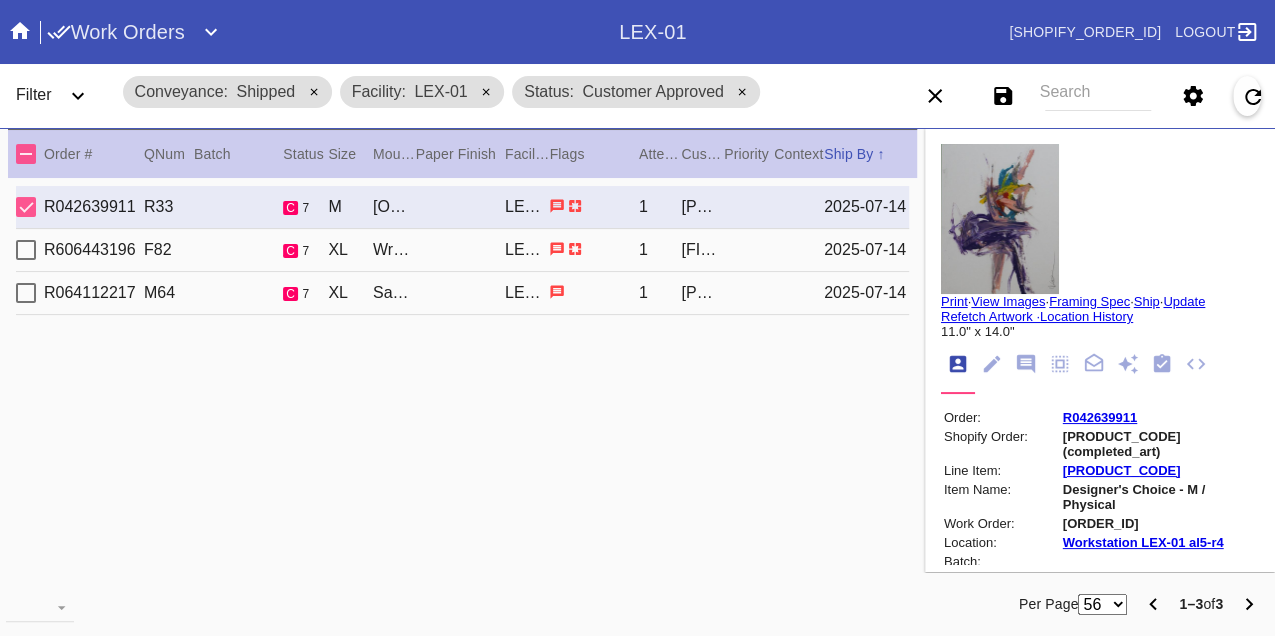 click on "[EMAIL]" at bounding box center (462, 250) 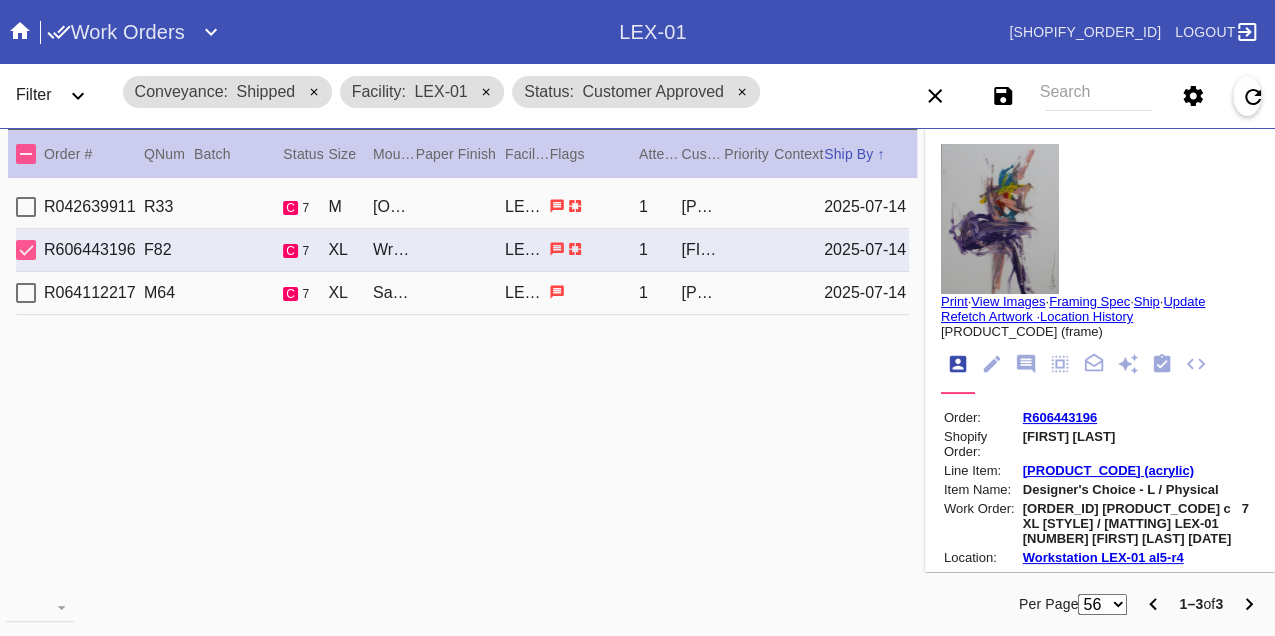 click on "R064112217 M64 c   7 XL Santorini / No Mat LEX-01 1 Kinsey Gimbel
2025-07-14" at bounding box center [462, 293] 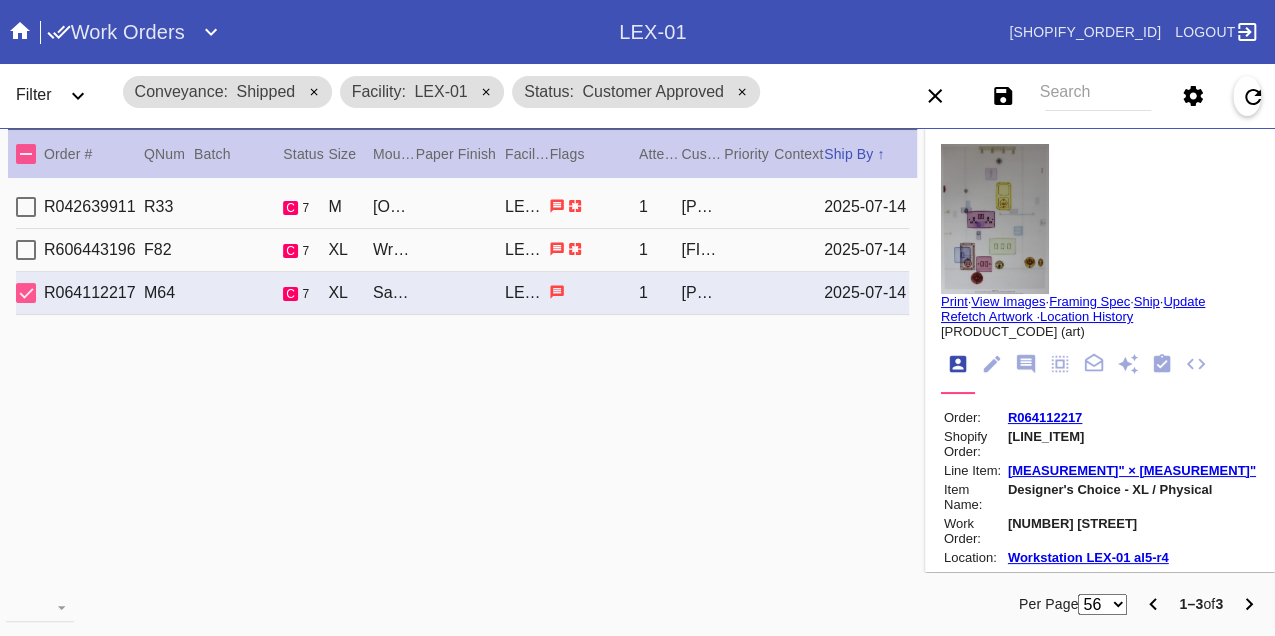 click on "R042639911 R33 c   7 M Irvine Slim / Float Mounting (+$25) LEX-01 1 Michelle Long
2025-07-14" at bounding box center (462, 207) 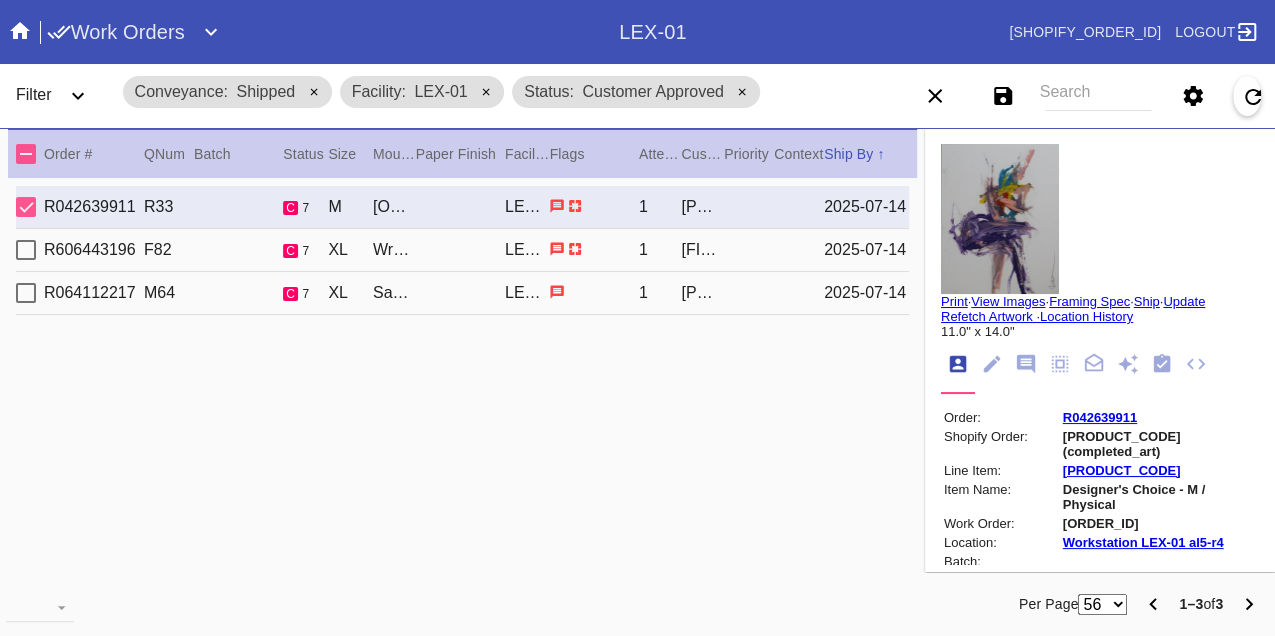 click on "W935211076462105" at bounding box center [1159, 523] 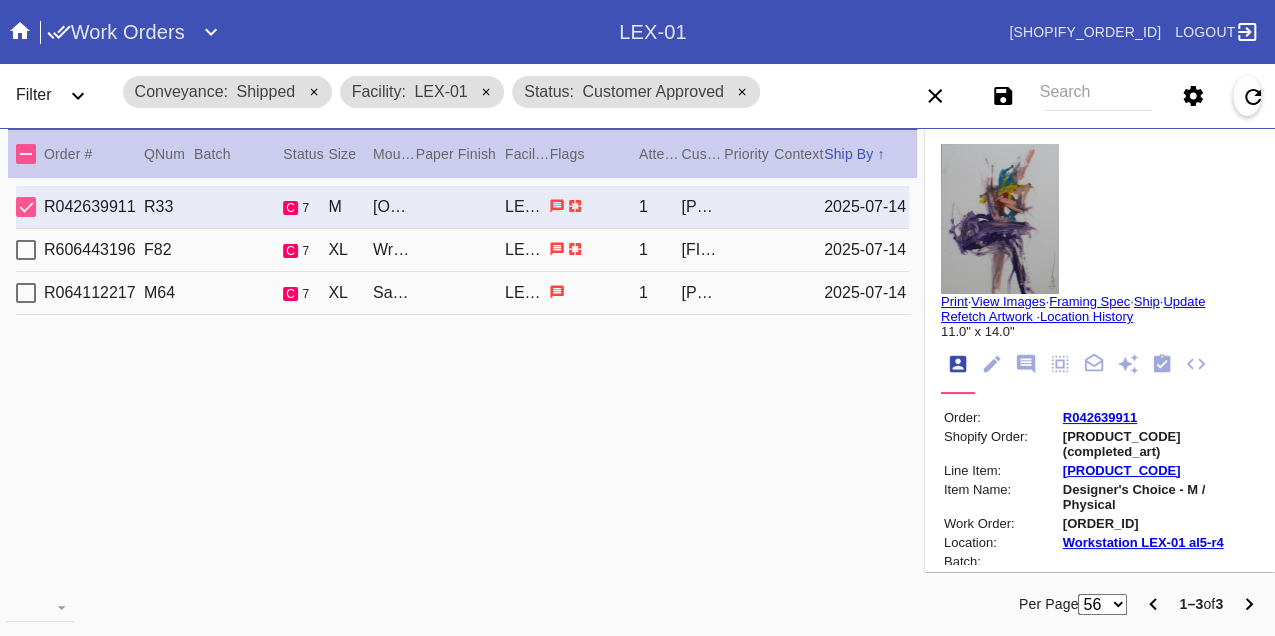 copy on "W935211076462105" 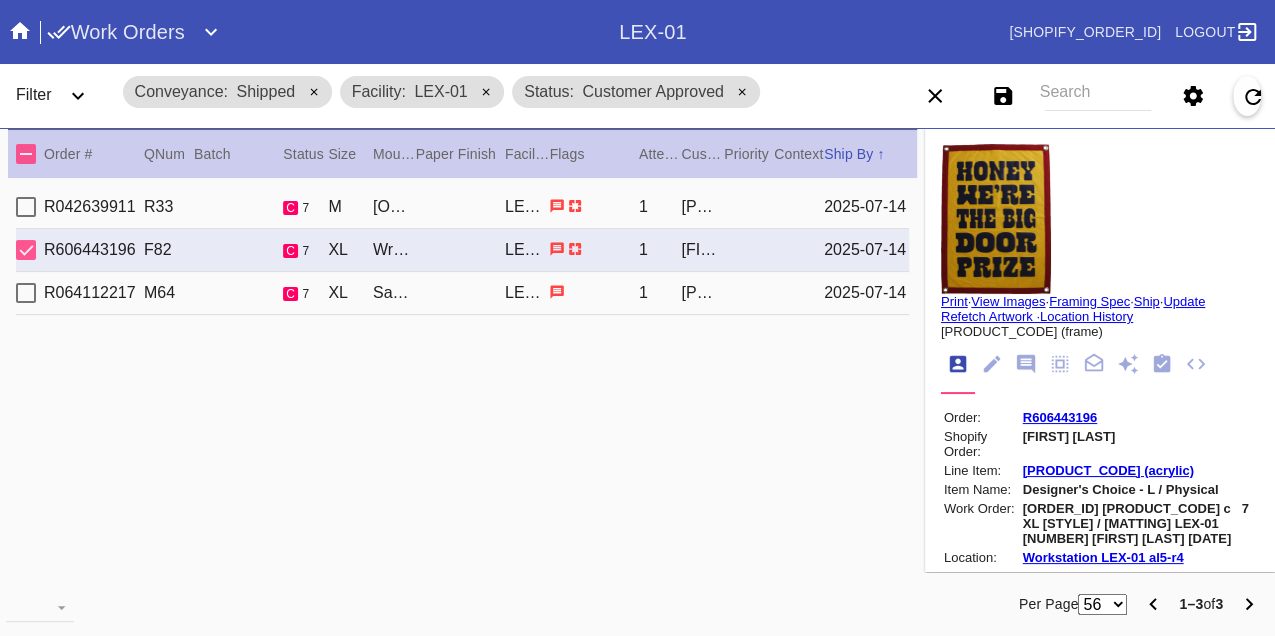 click on "W350106665746942" at bounding box center (1139, 523) 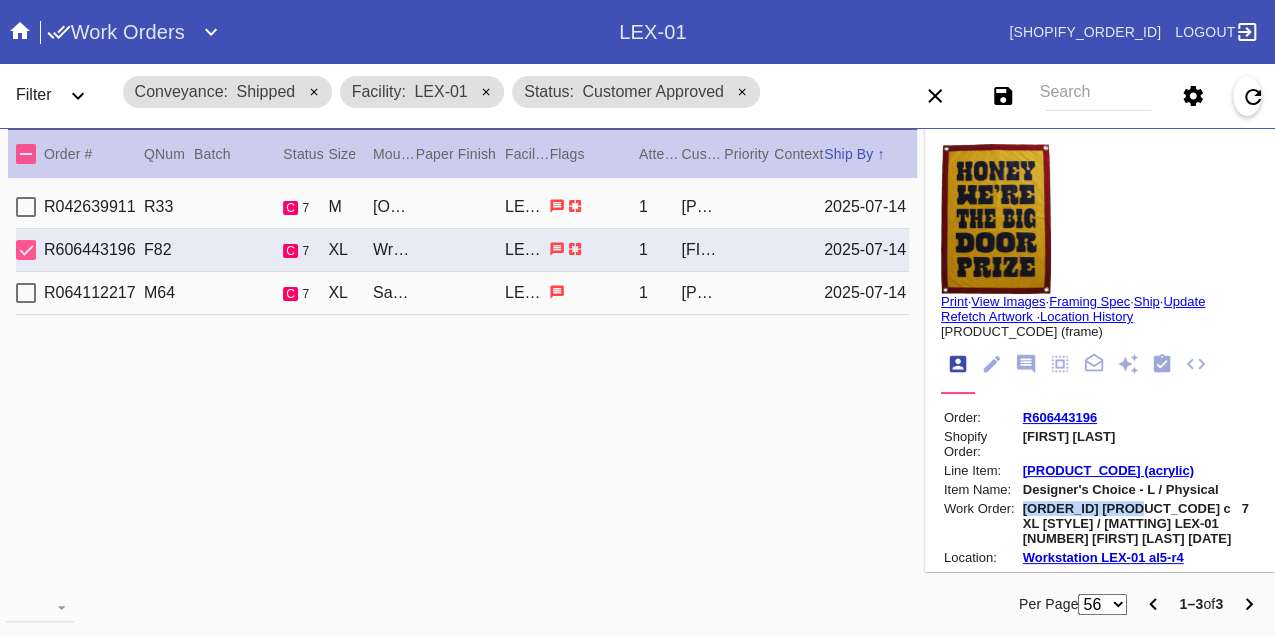 click on "W350106665746942" at bounding box center (1139, 523) 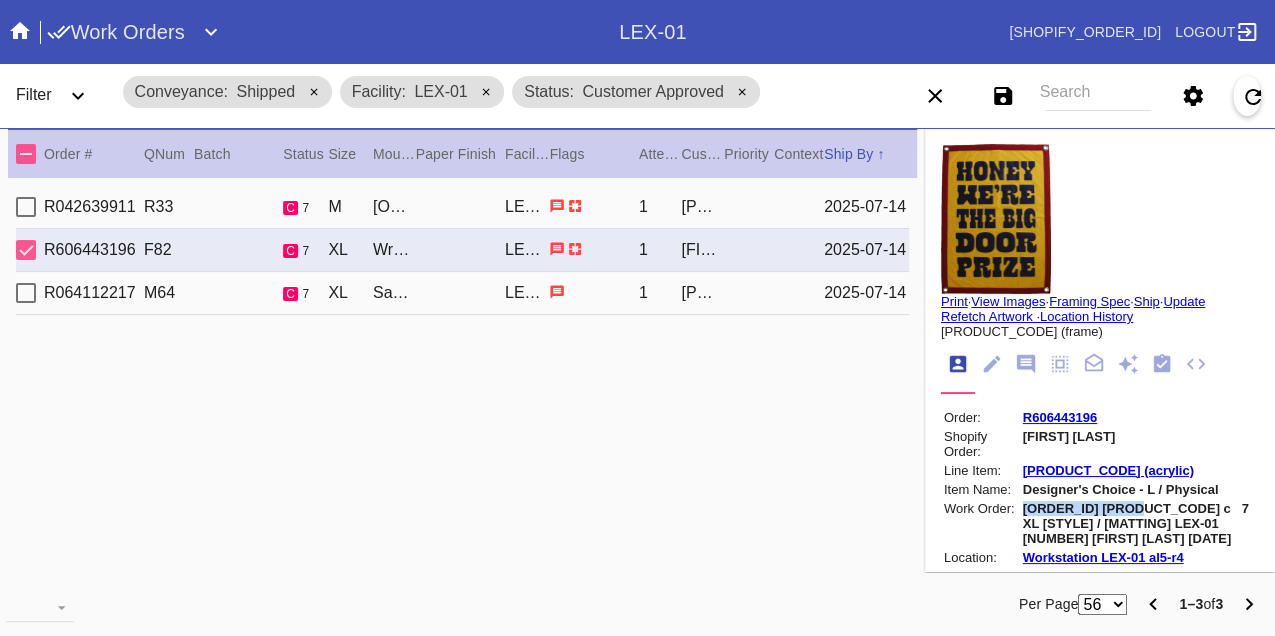copy on "W350106665746942" 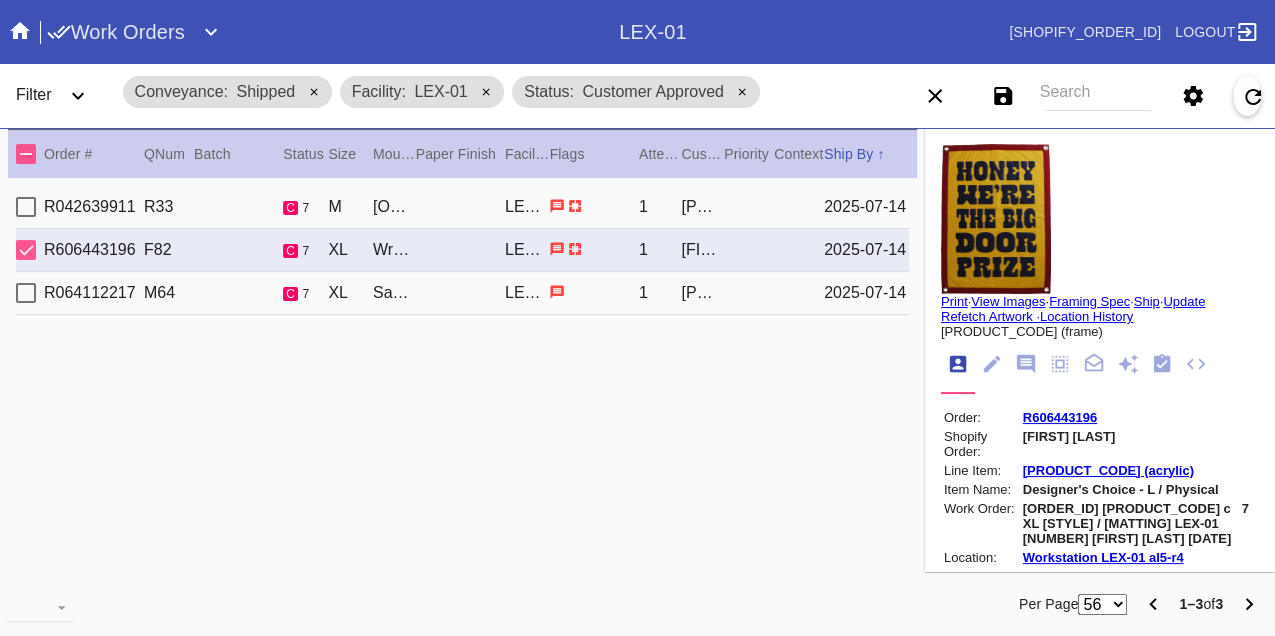 click on "R064112217 M64 c   7 XL Santorini / No Mat LEX-01 1 Kinsey Gimbel
2025-07-14" at bounding box center [462, 293] 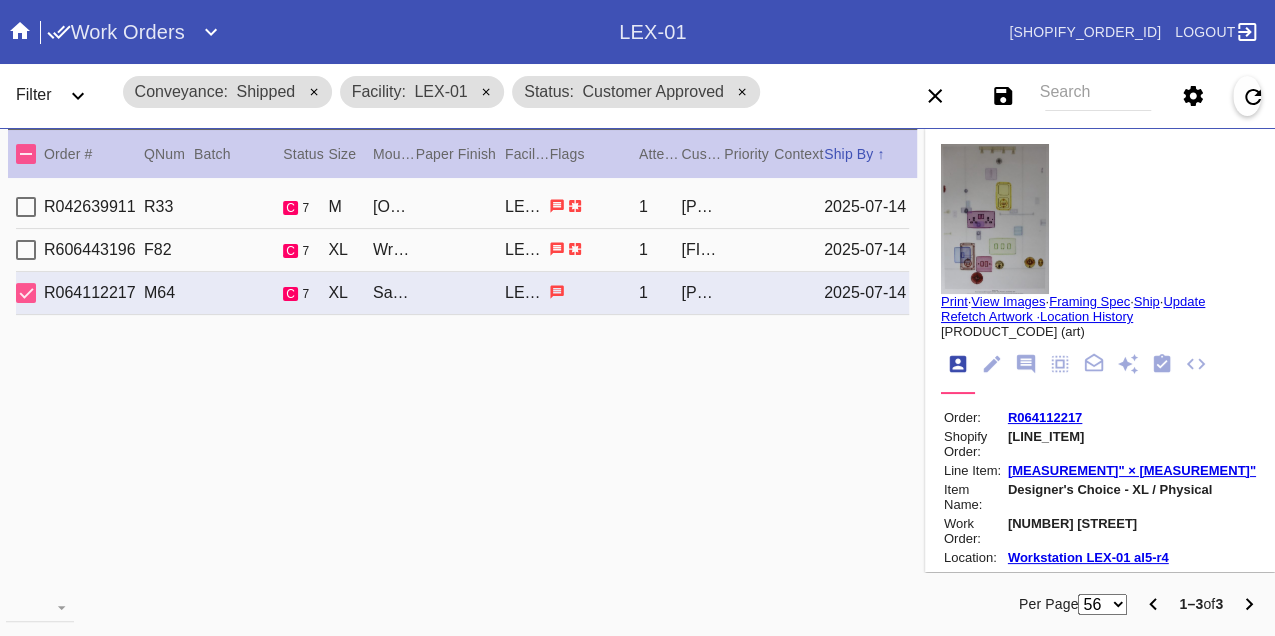 click on "W341451121123060" at bounding box center (1132, 531) 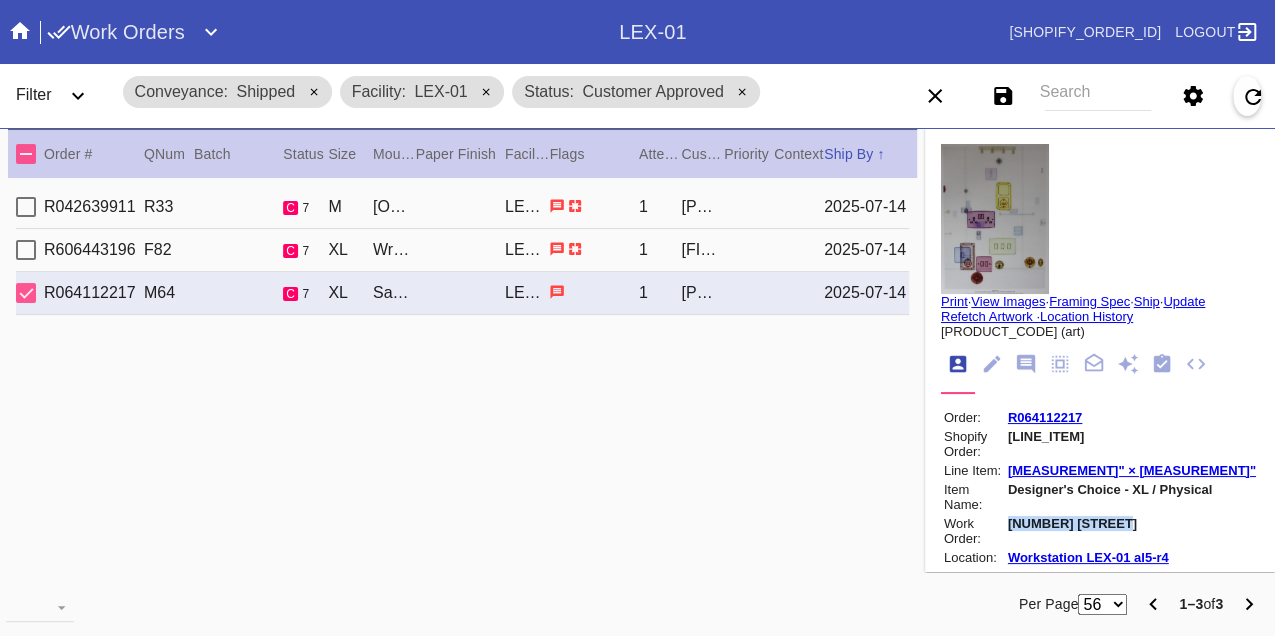 click on "W341451121123060" at bounding box center [1132, 531] 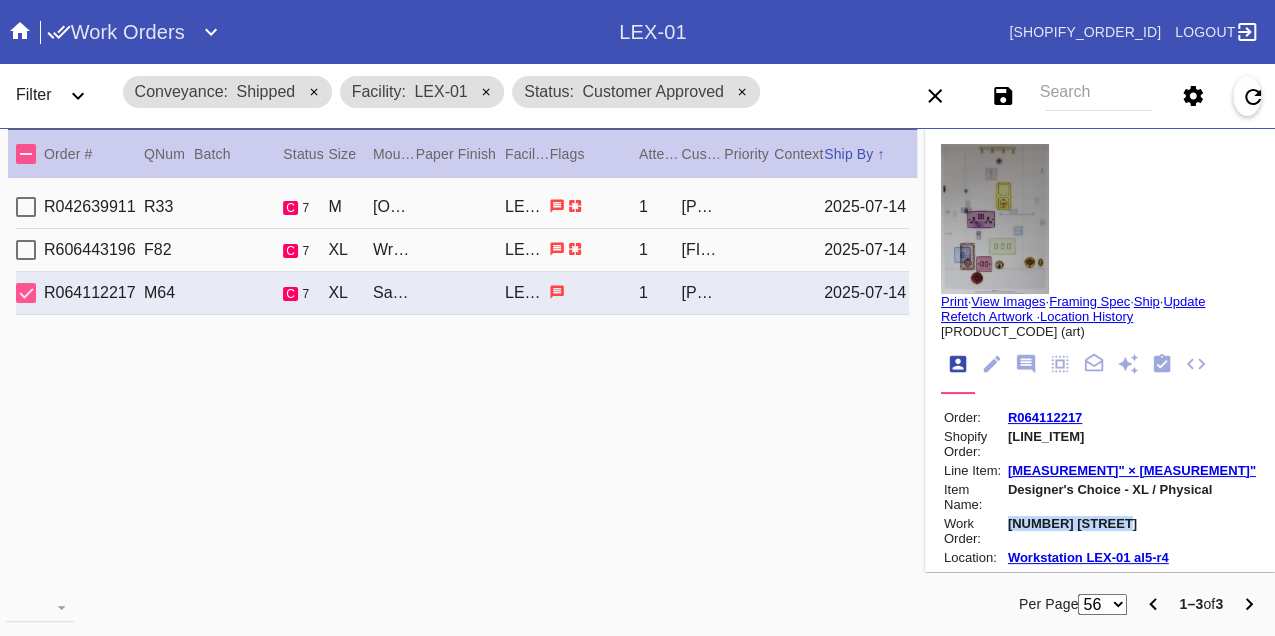 copy on "W341451121123060" 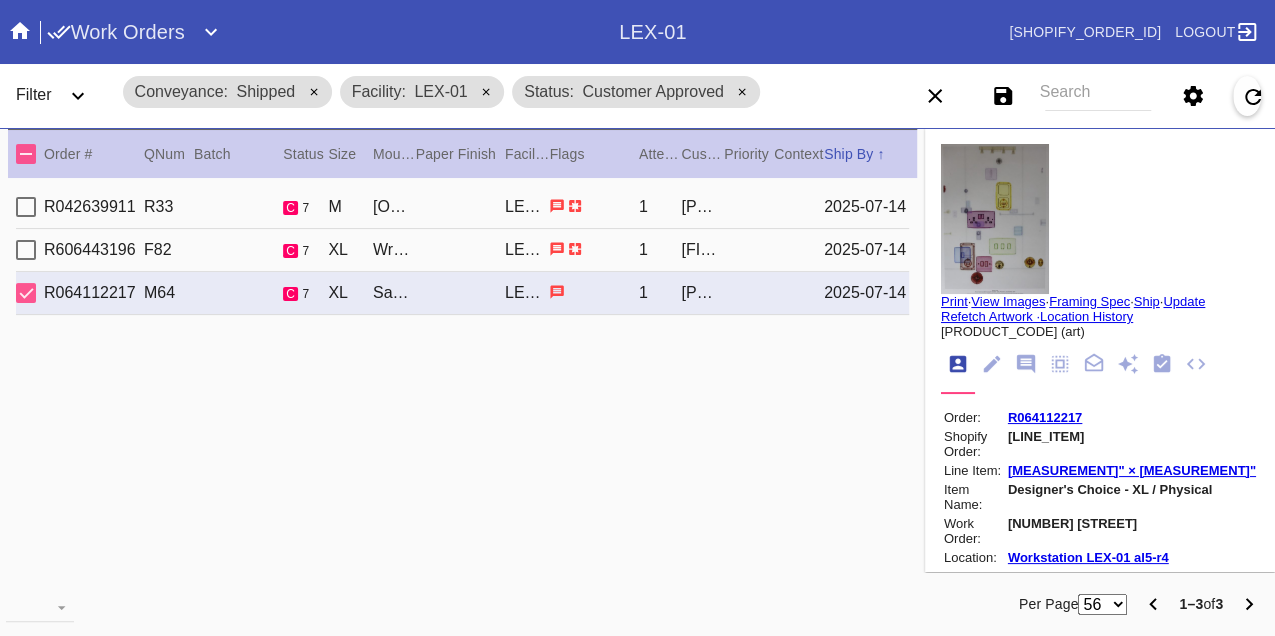 click on "R042639911 R33 c   7 M Irvine Slim / Float Mounting (+$25) LEX-01 1 Michelle Long
2025-07-14" at bounding box center [462, 207] 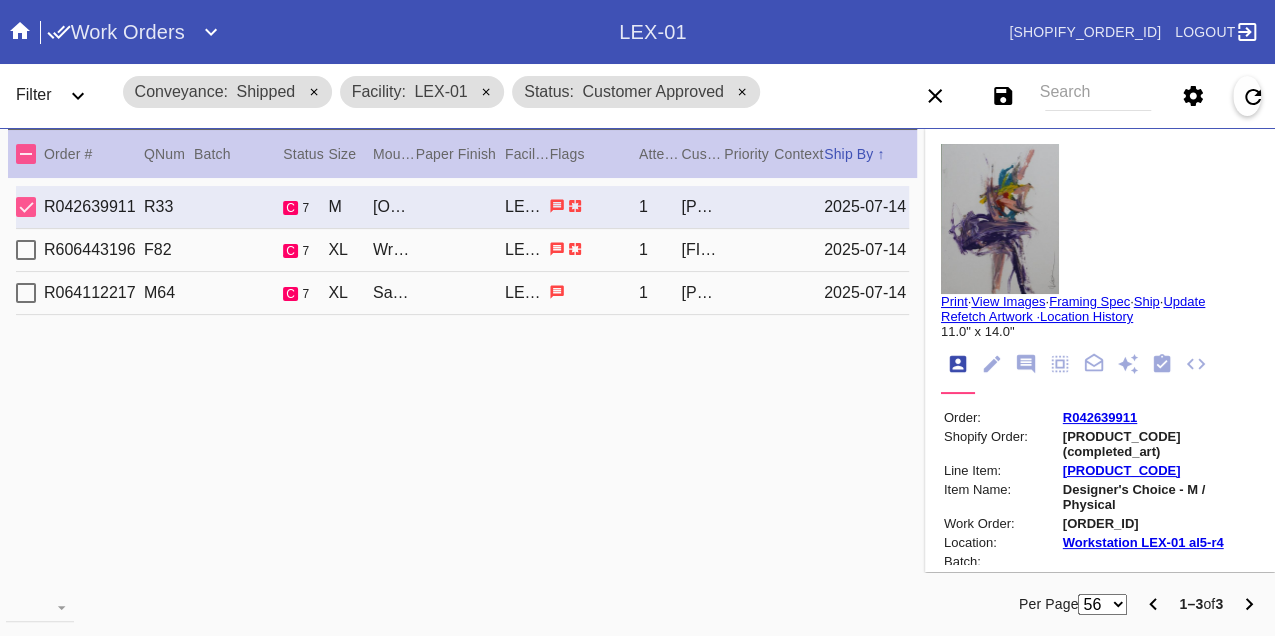 click on "R042639911" at bounding box center (1100, 417) 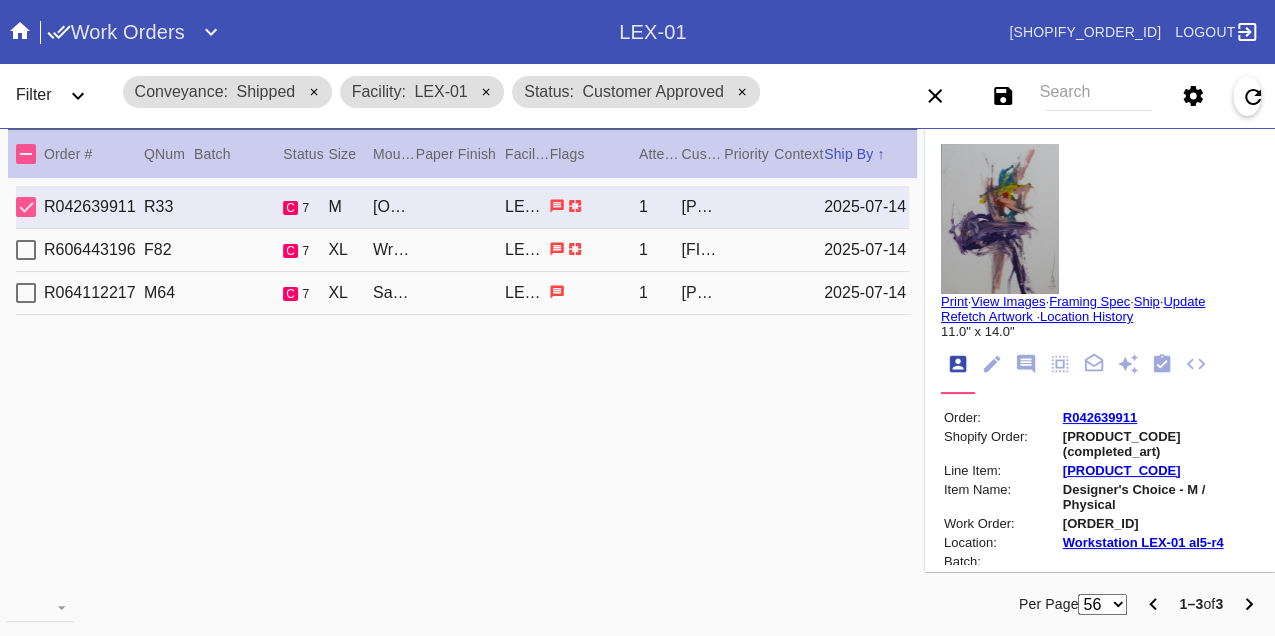 click on "Print" at bounding box center [954, 301] 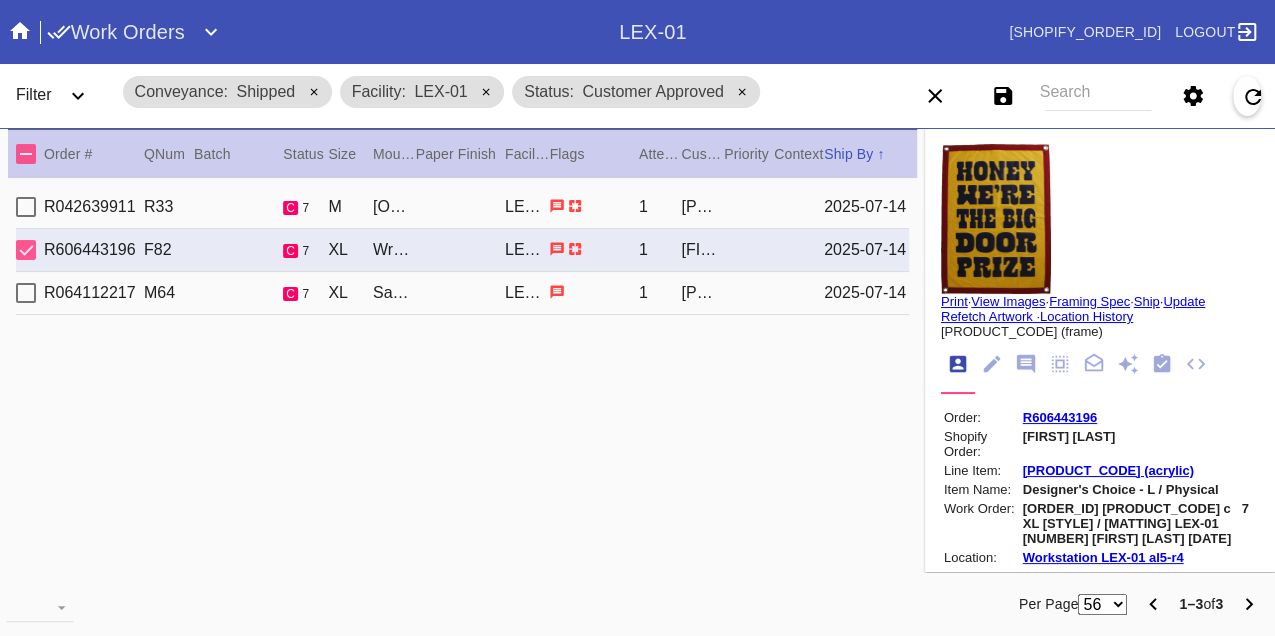 click on "R606443196" at bounding box center [1060, 417] 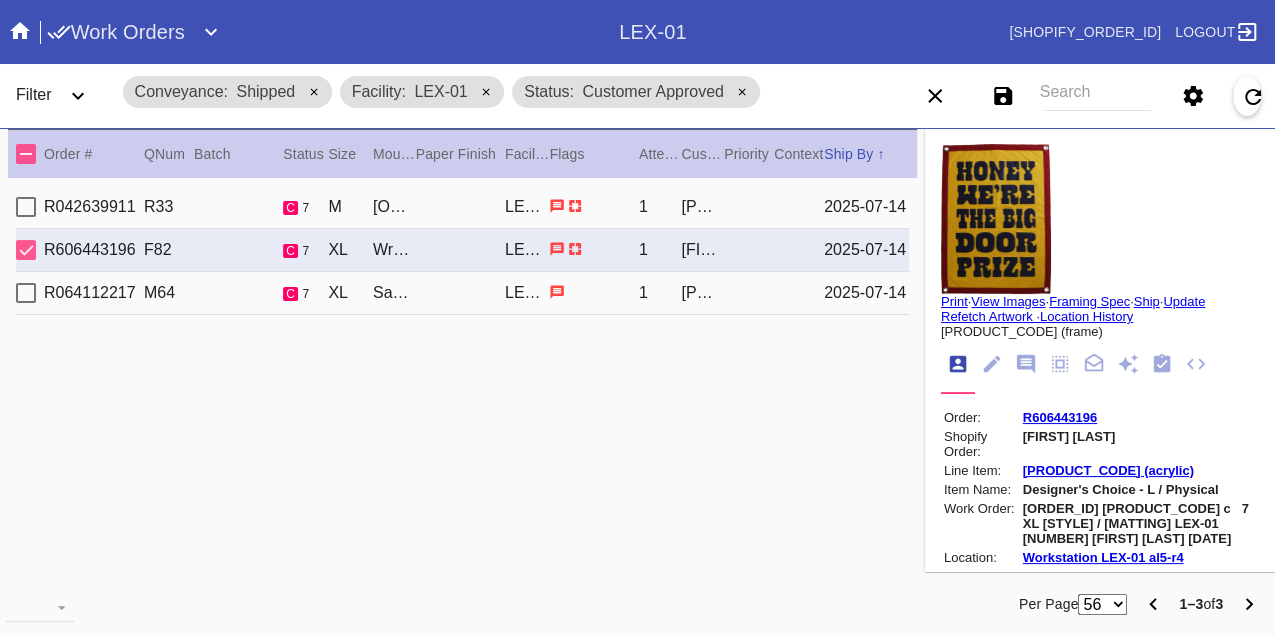 click on "Print" at bounding box center (954, 301) 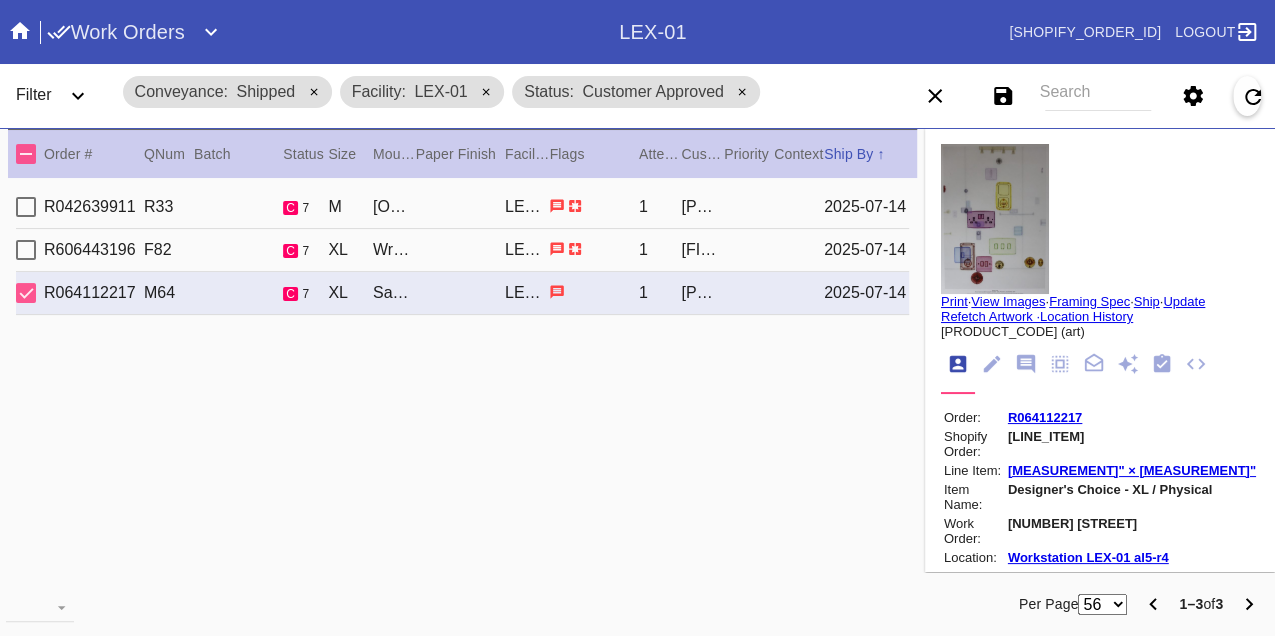 click on "R064112217" at bounding box center (1045, 417) 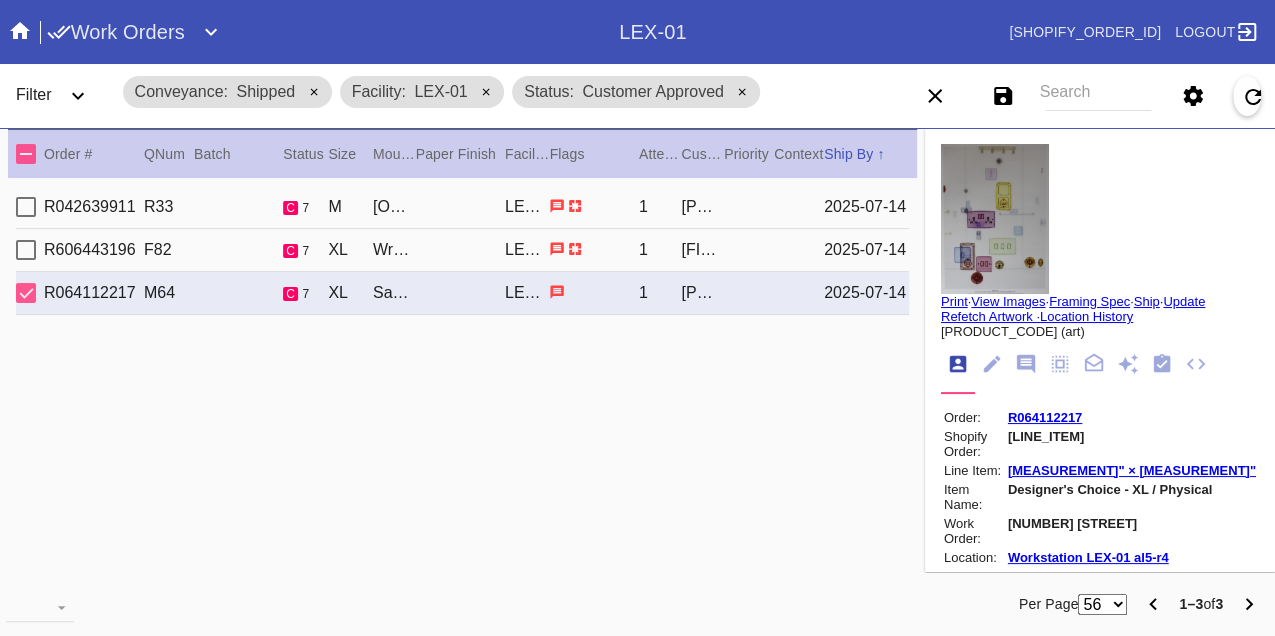 click on "Print" at bounding box center (954, 301) 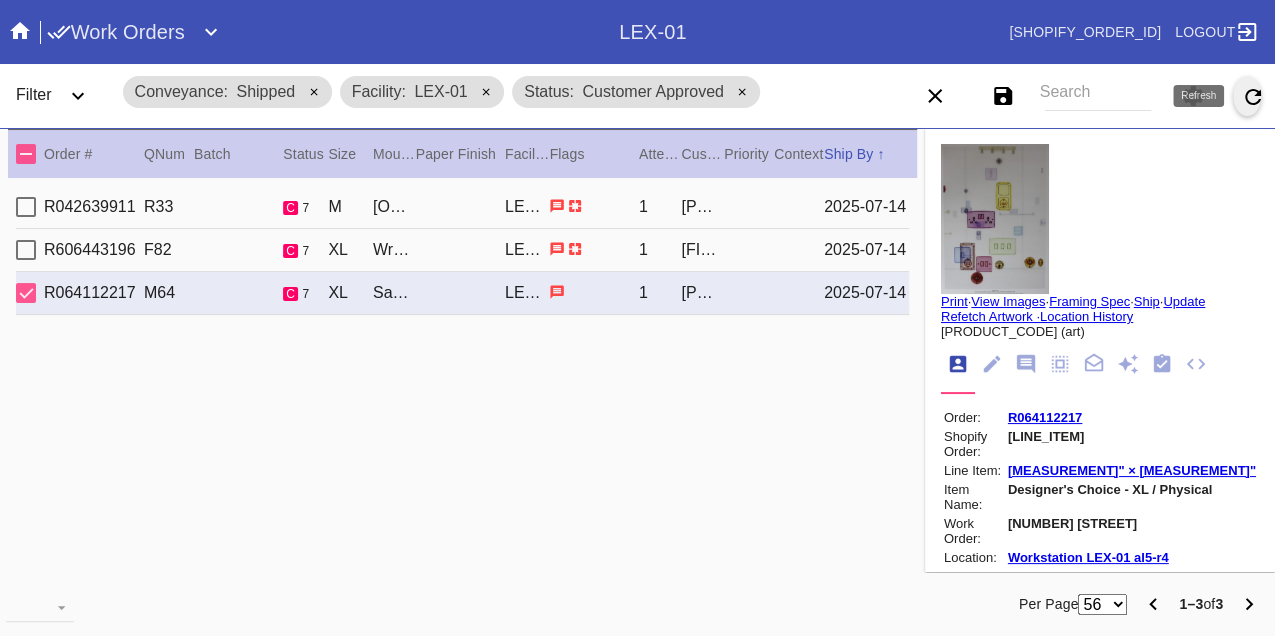 click at bounding box center (1253, 97) 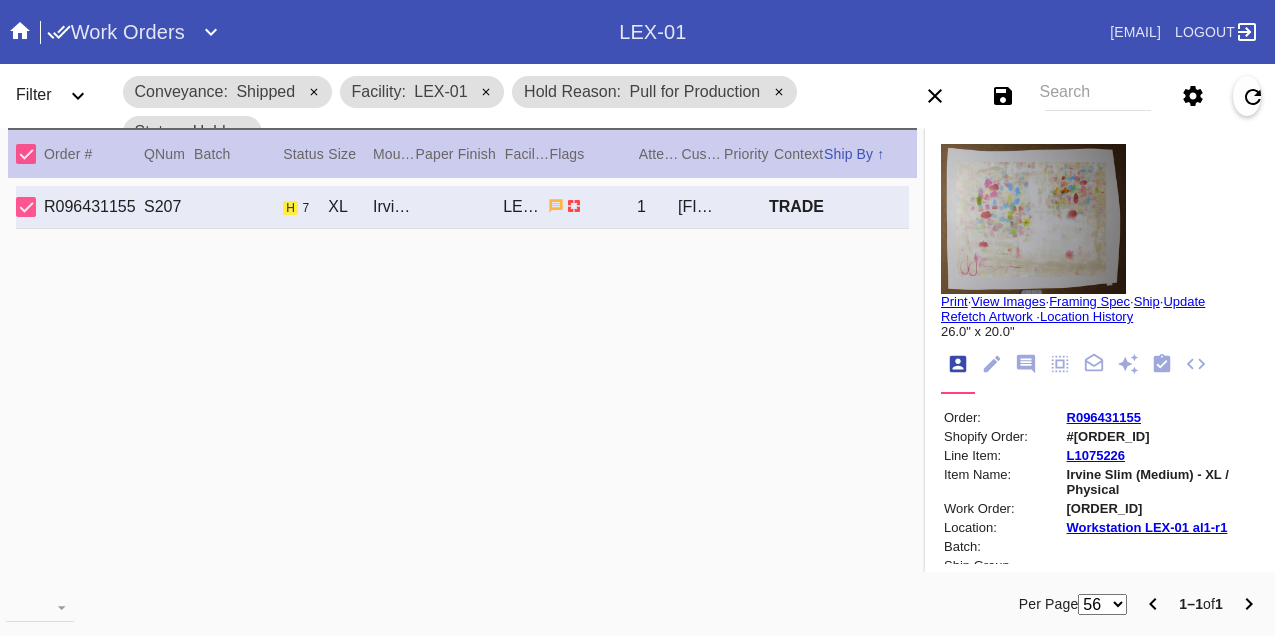 scroll, scrollTop: 0, scrollLeft: 0, axis: both 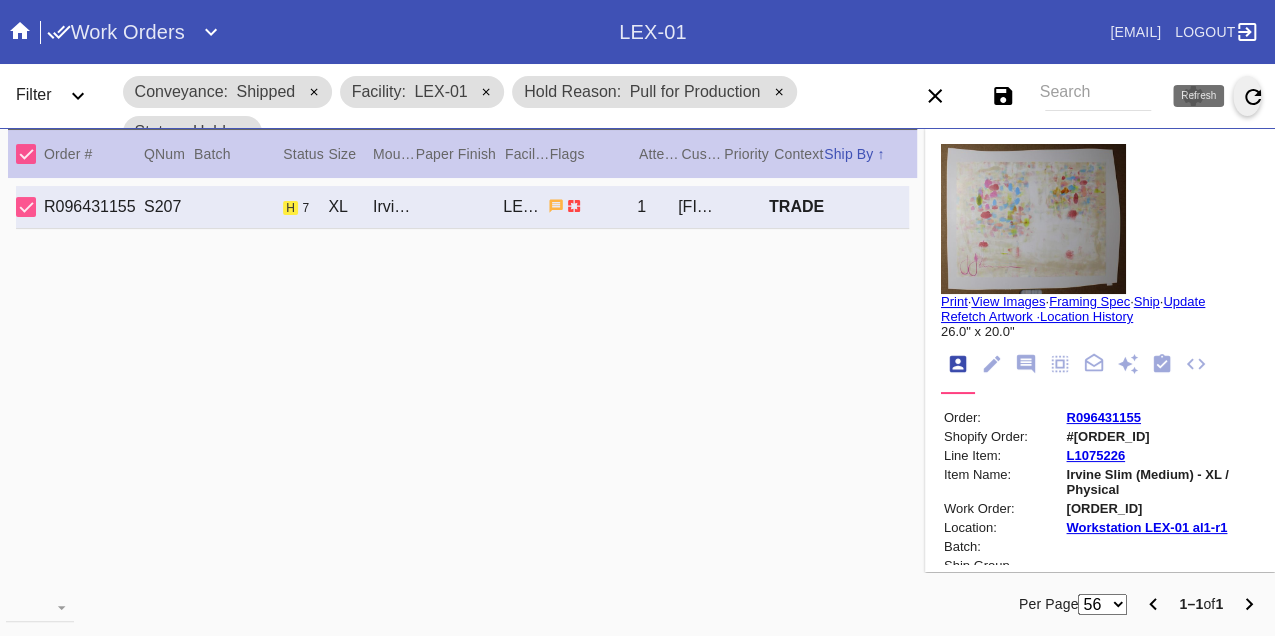 click at bounding box center (1253, 97) 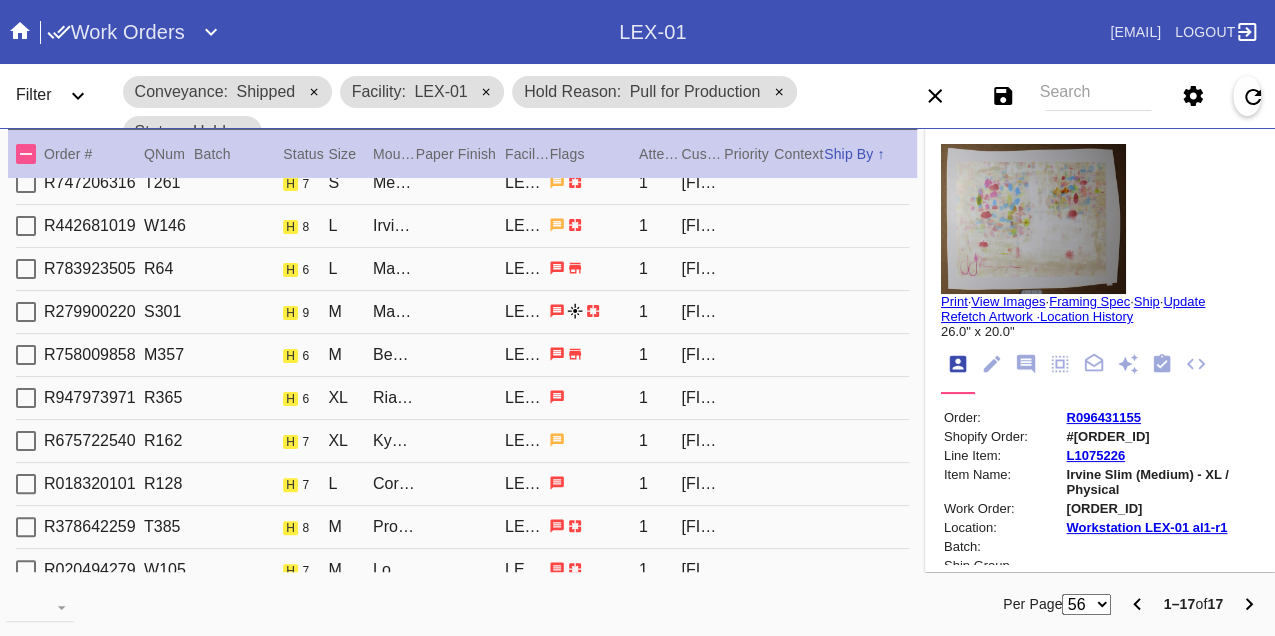 scroll, scrollTop: 0, scrollLeft: 0, axis: both 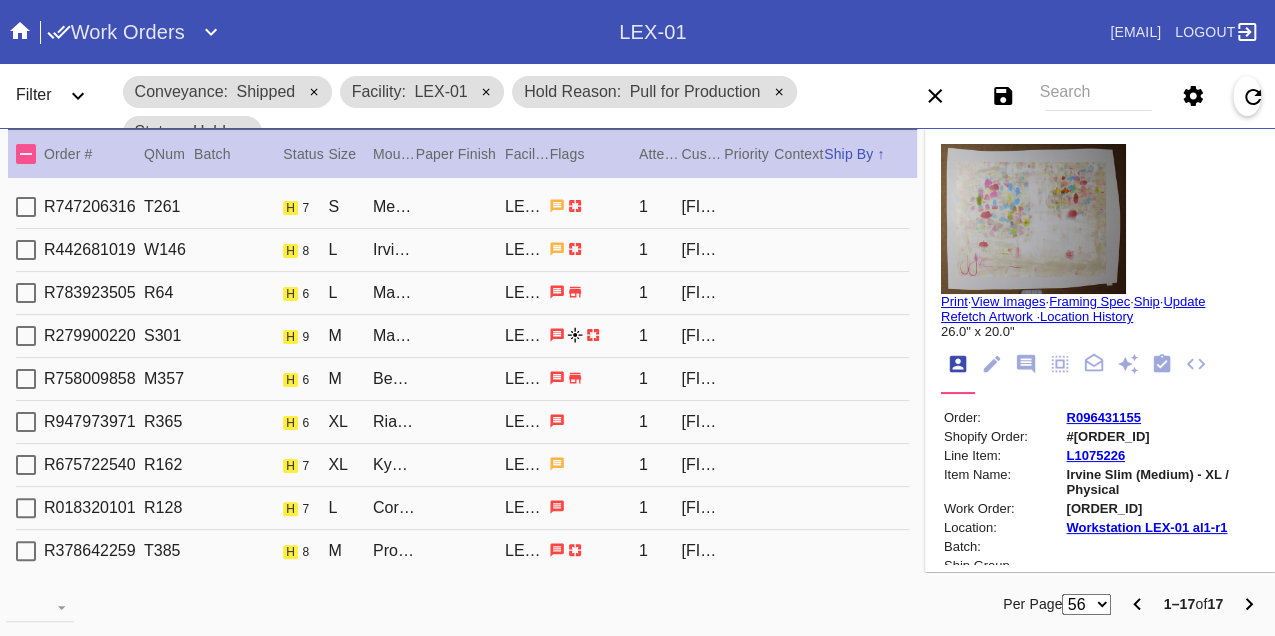 click on "Order: [ORDER_ID] T261 h   7 S Mercer Slim / White LEX-01 1 [FIRST] [LAST]" at bounding box center (462, 207) 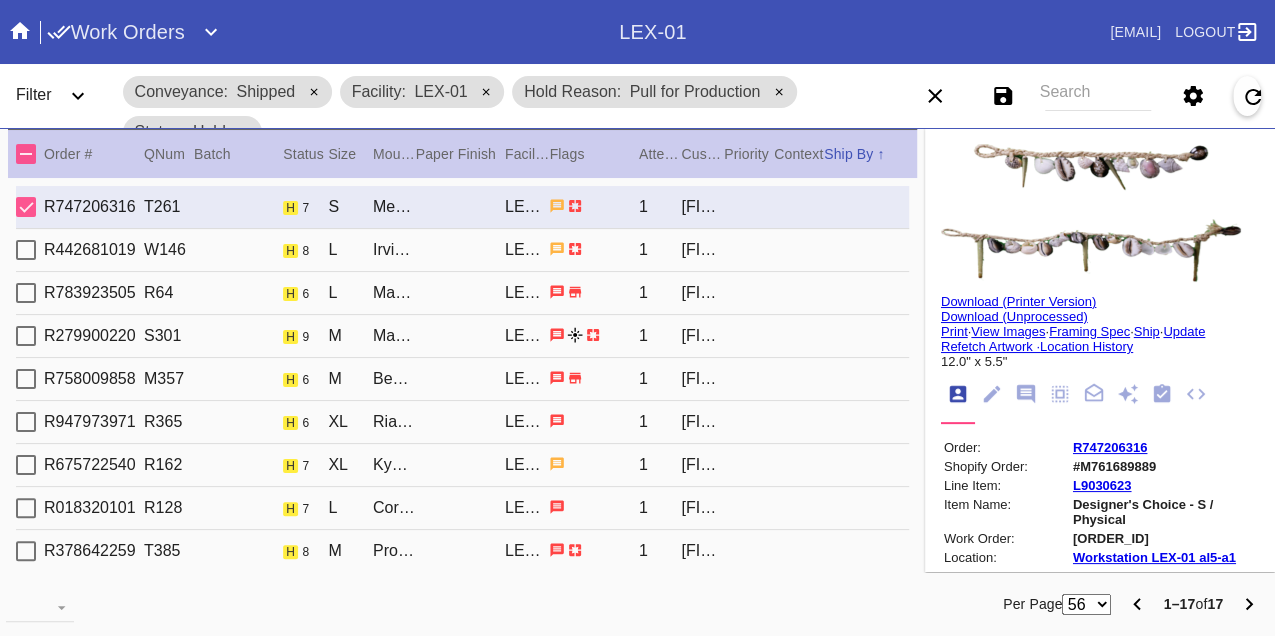 click on "[ORDER_ID]" at bounding box center (1164, 538) 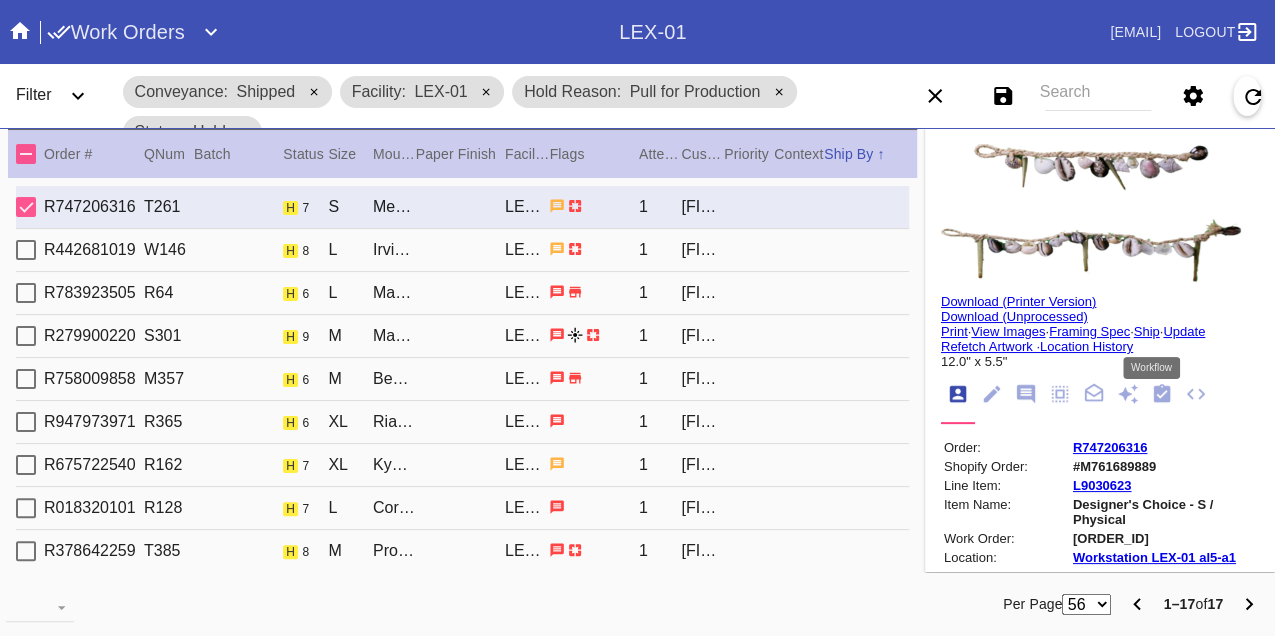 click at bounding box center [1162, 393] 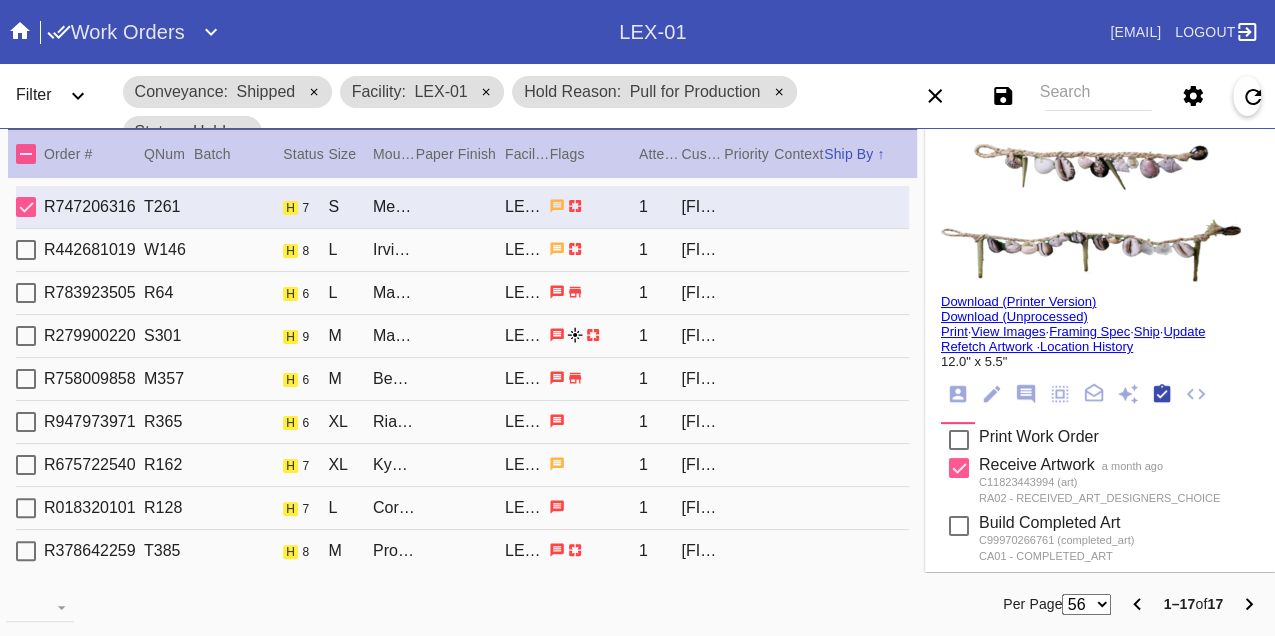 scroll, scrollTop: 318, scrollLeft: 0, axis: vertical 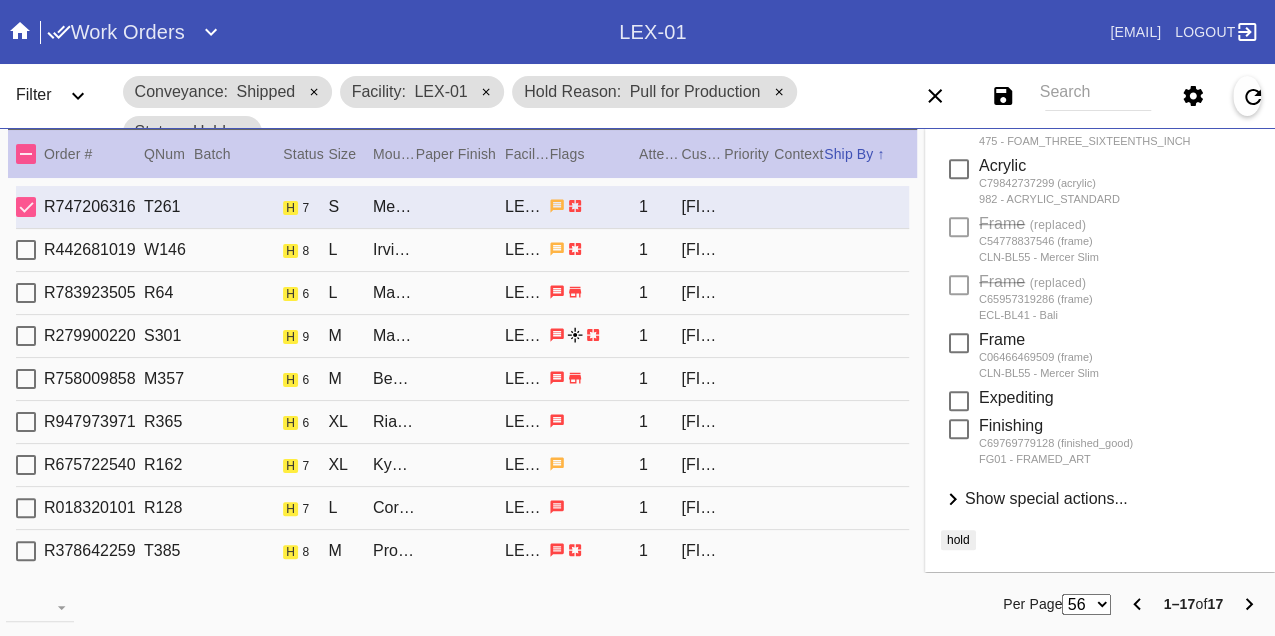 click on "Show special actions..." at bounding box center (1046, 498) 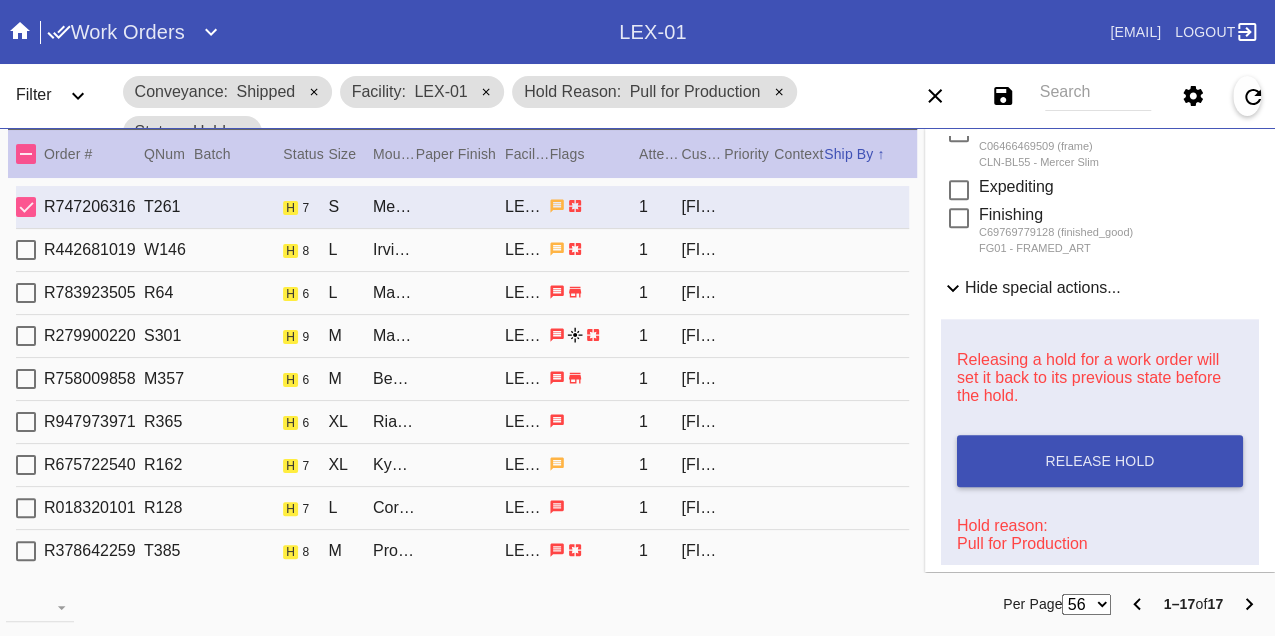 scroll, scrollTop: 1261, scrollLeft: 0, axis: vertical 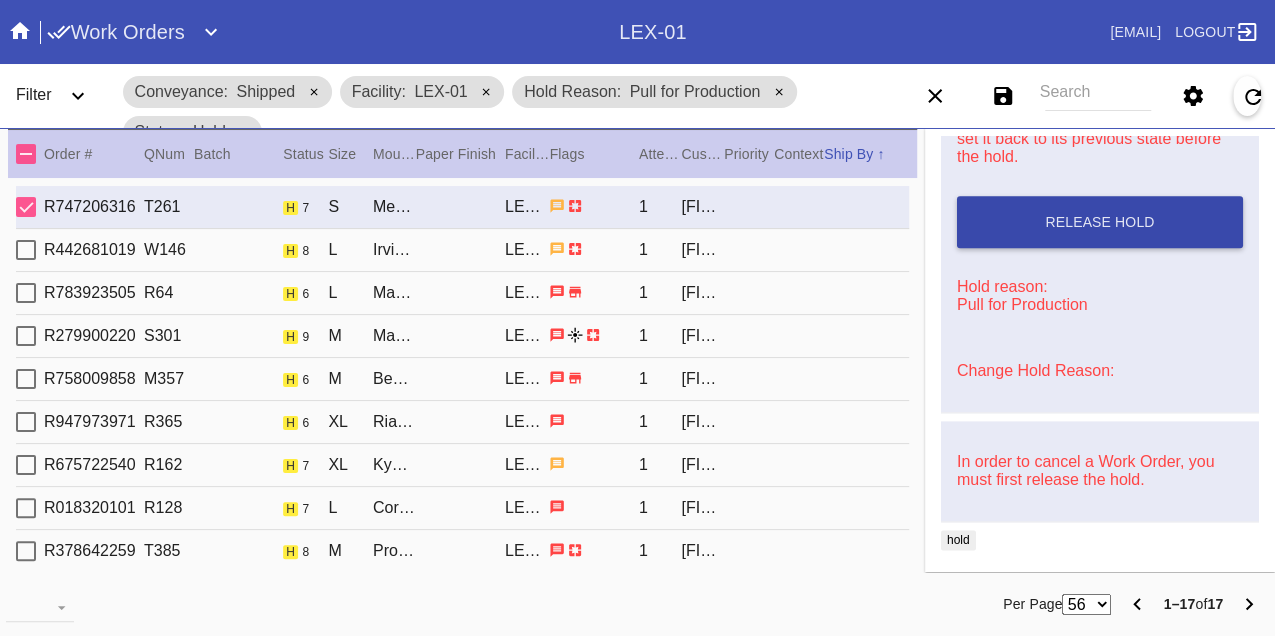 click on "Release Hold" at bounding box center (1100, 222) 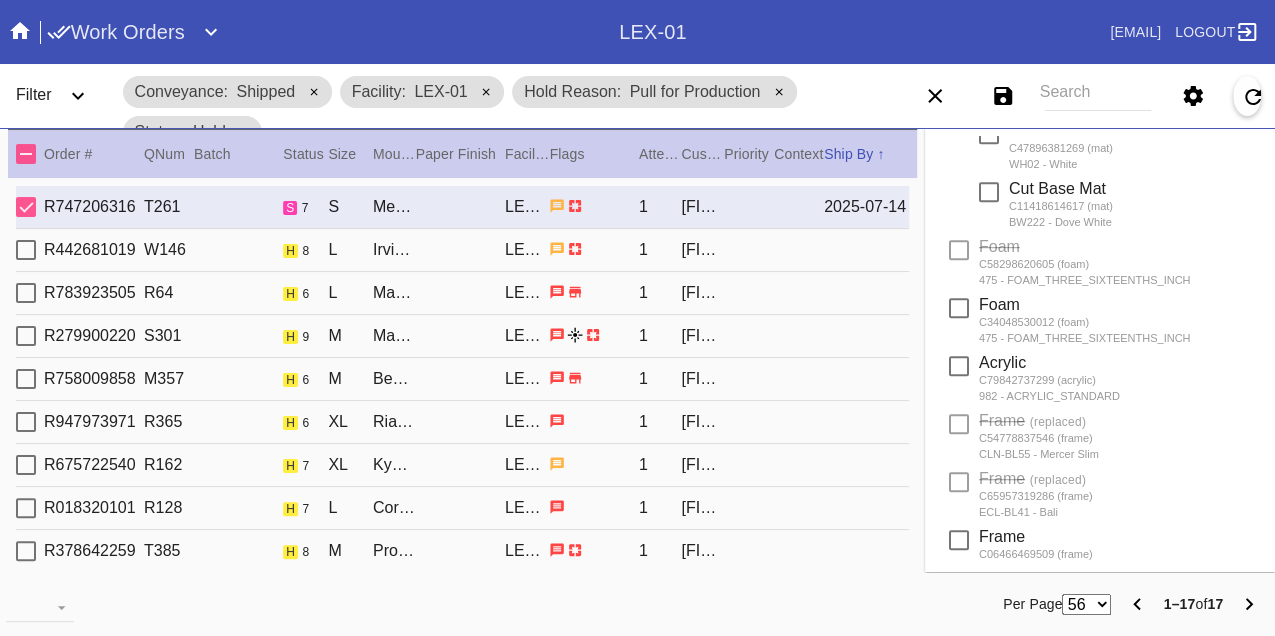 scroll, scrollTop: 38, scrollLeft: 0, axis: vertical 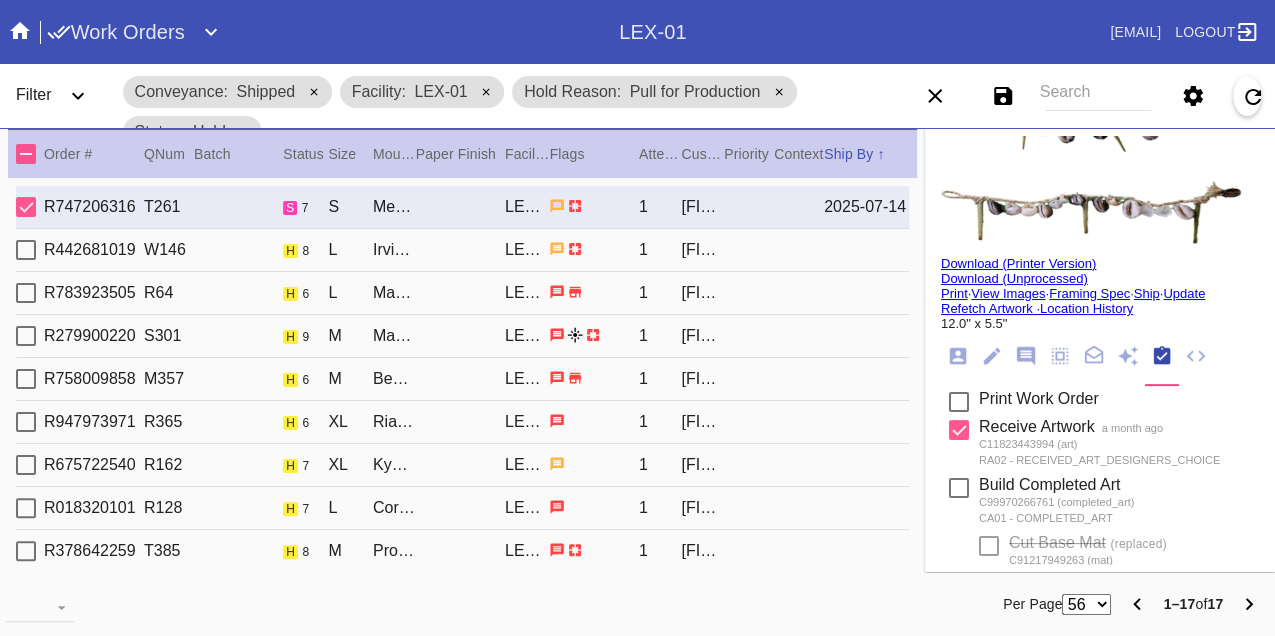 click on "Print" at bounding box center (954, 293) 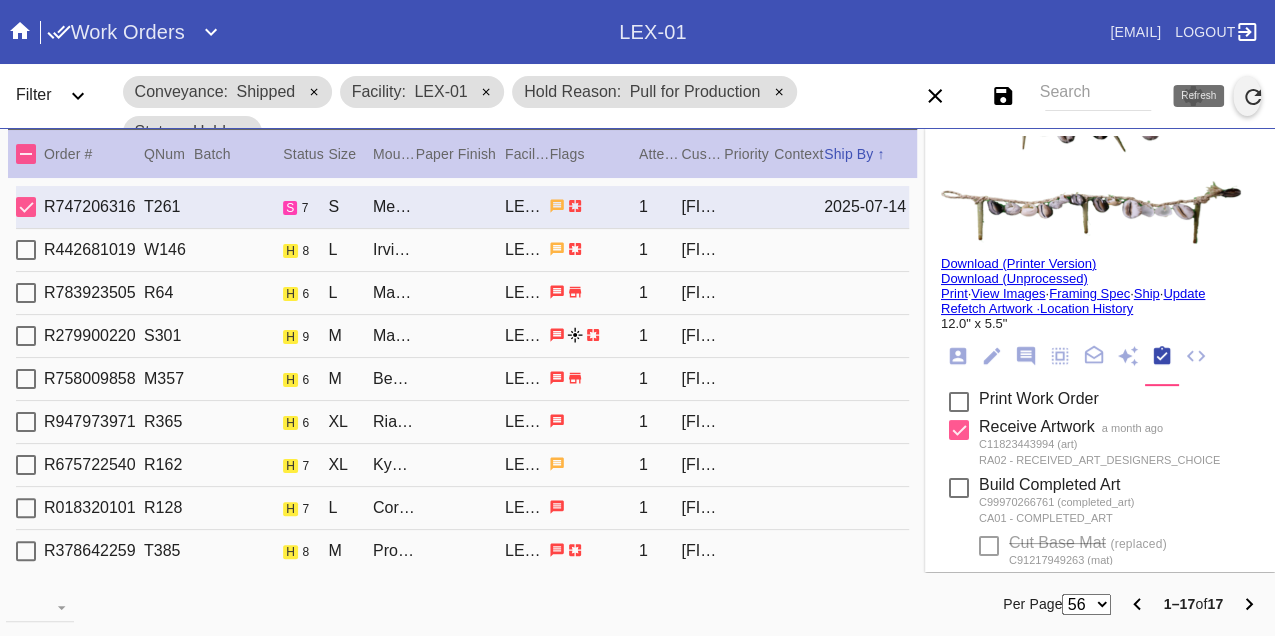 click at bounding box center [1253, 97] 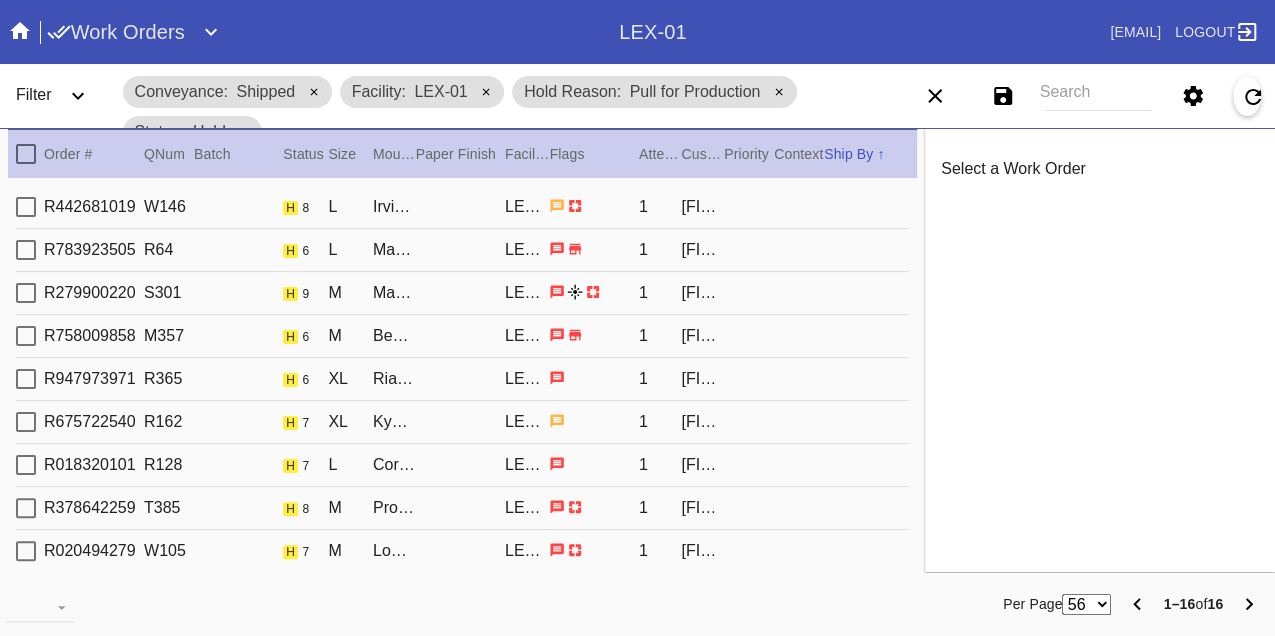 scroll, scrollTop: 0, scrollLeft: 0, axis: both 